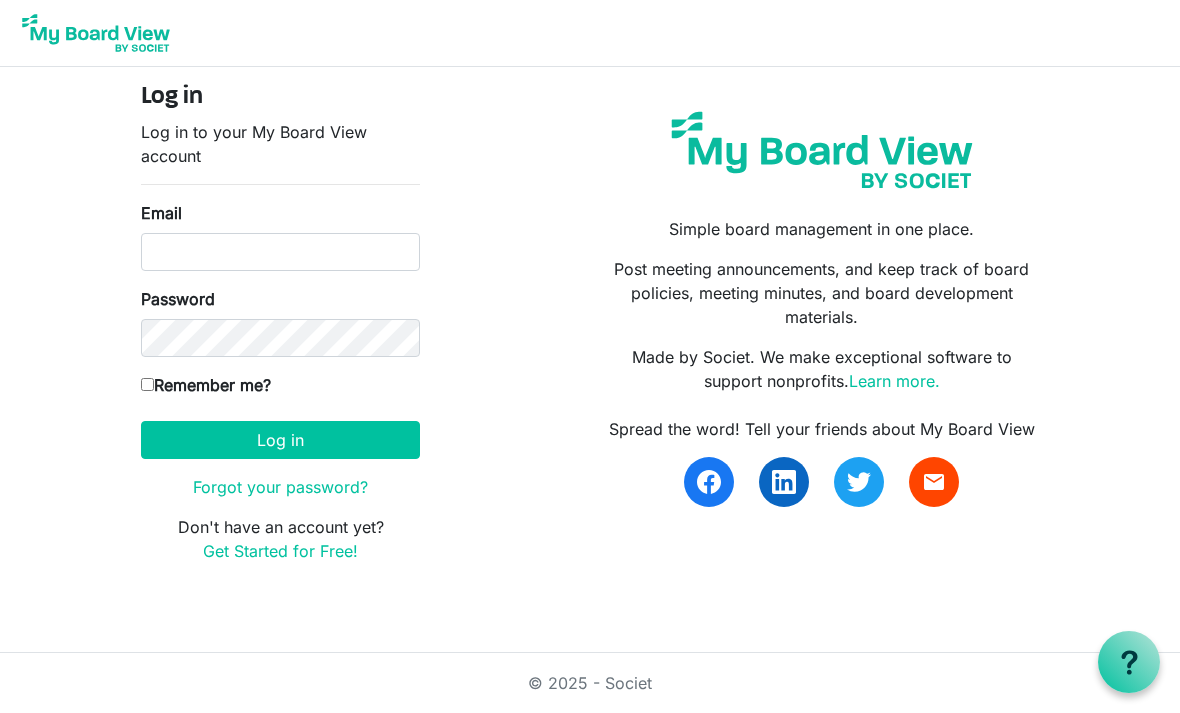 scroll, scrollTop: 0, scrollLeft: 0, axis: both 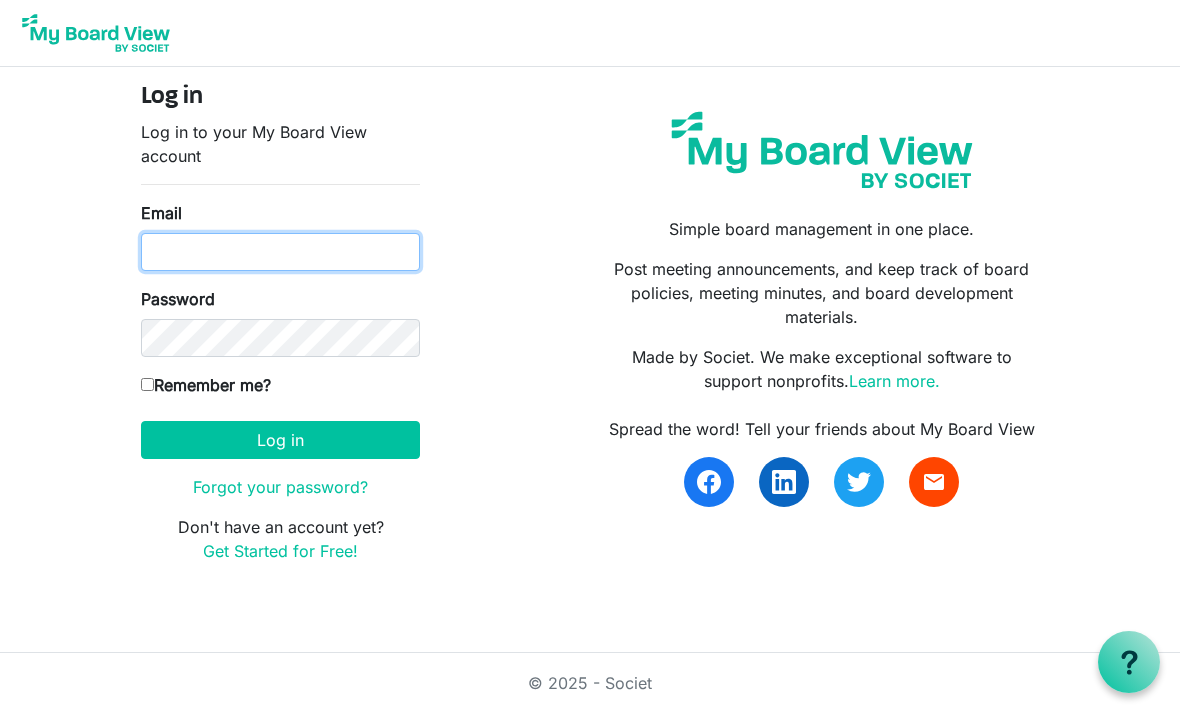 type on "cjsommer1@icloud.com" 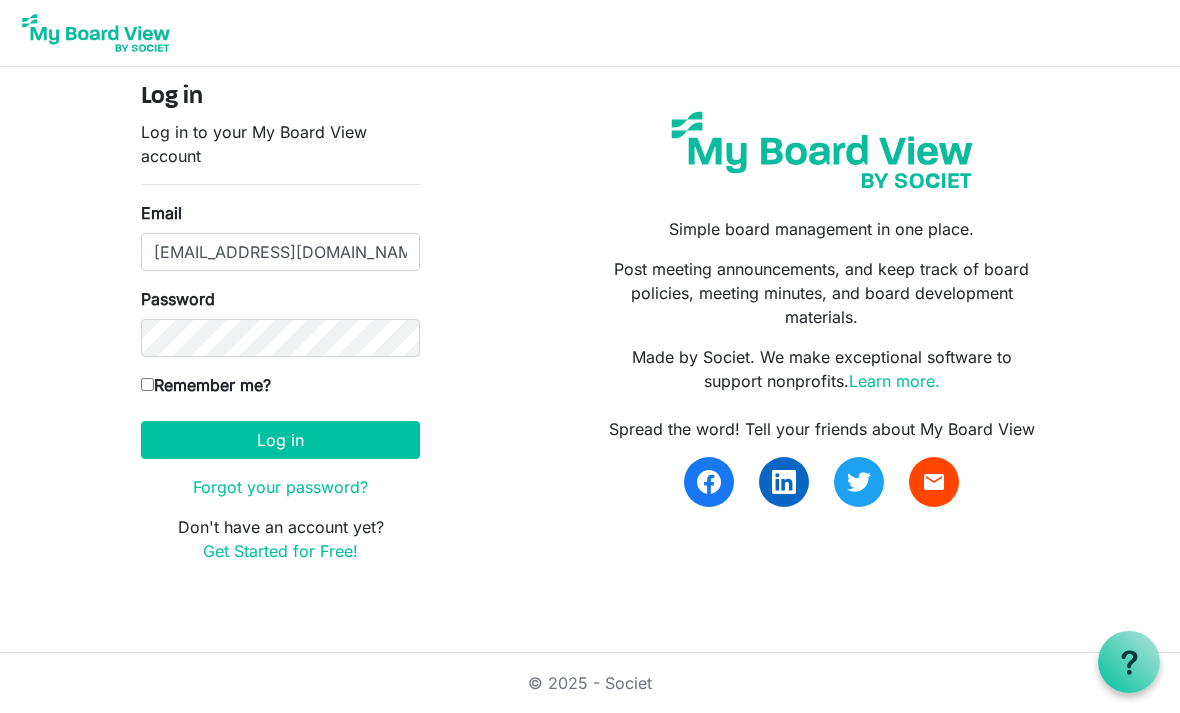 click on "Log in" at bounding box center [280, 440] 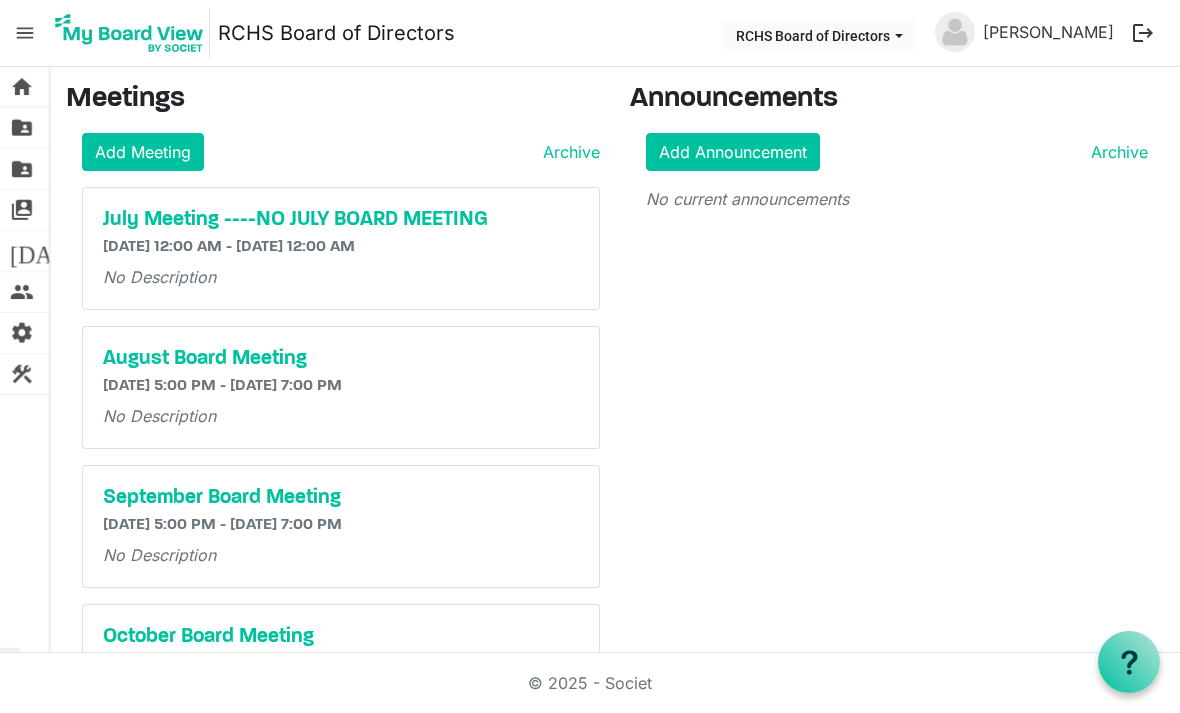 scroll, scrollTop: 0, scrollLeft: 0, axis: both 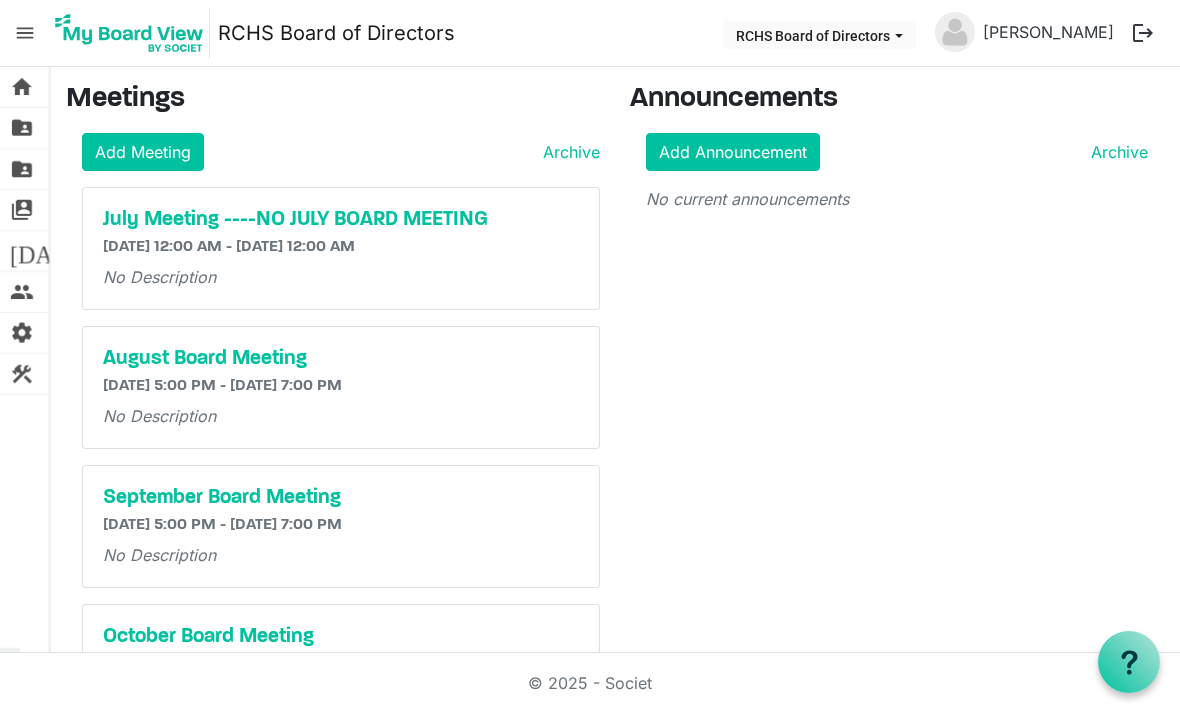 click on "home
Home" at bounding box center [24, 87] 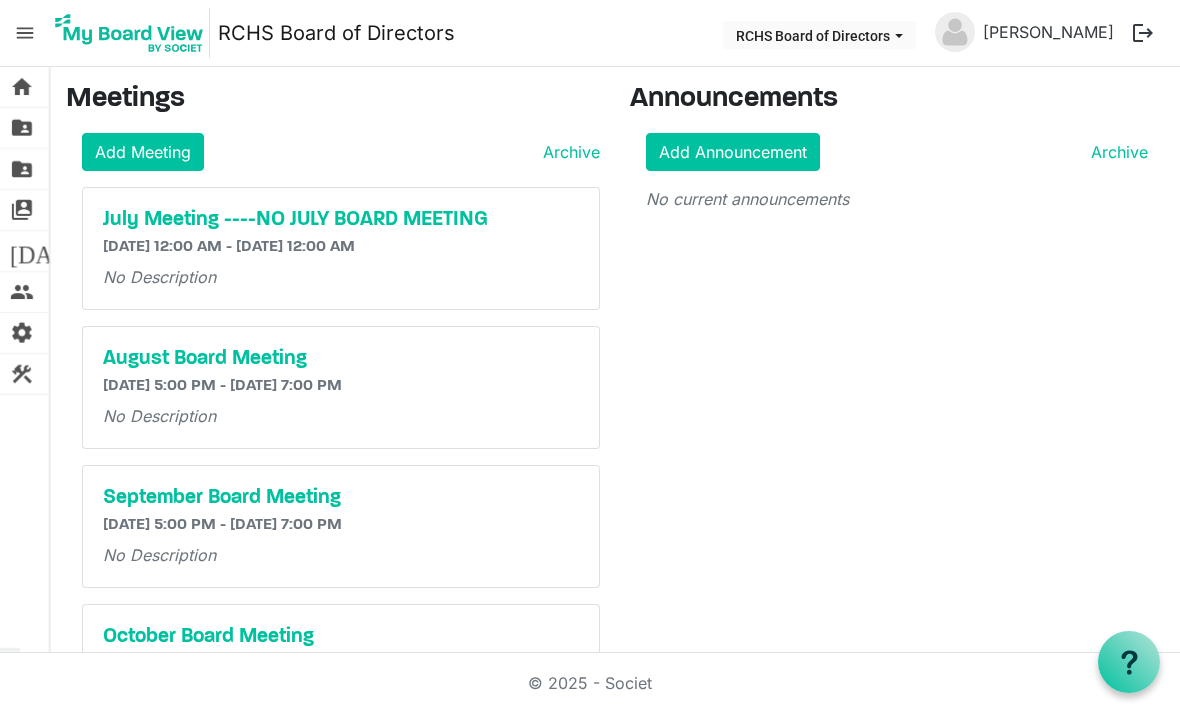 scroll, scrollTop: 0, scrollLeft: 0, axis: both 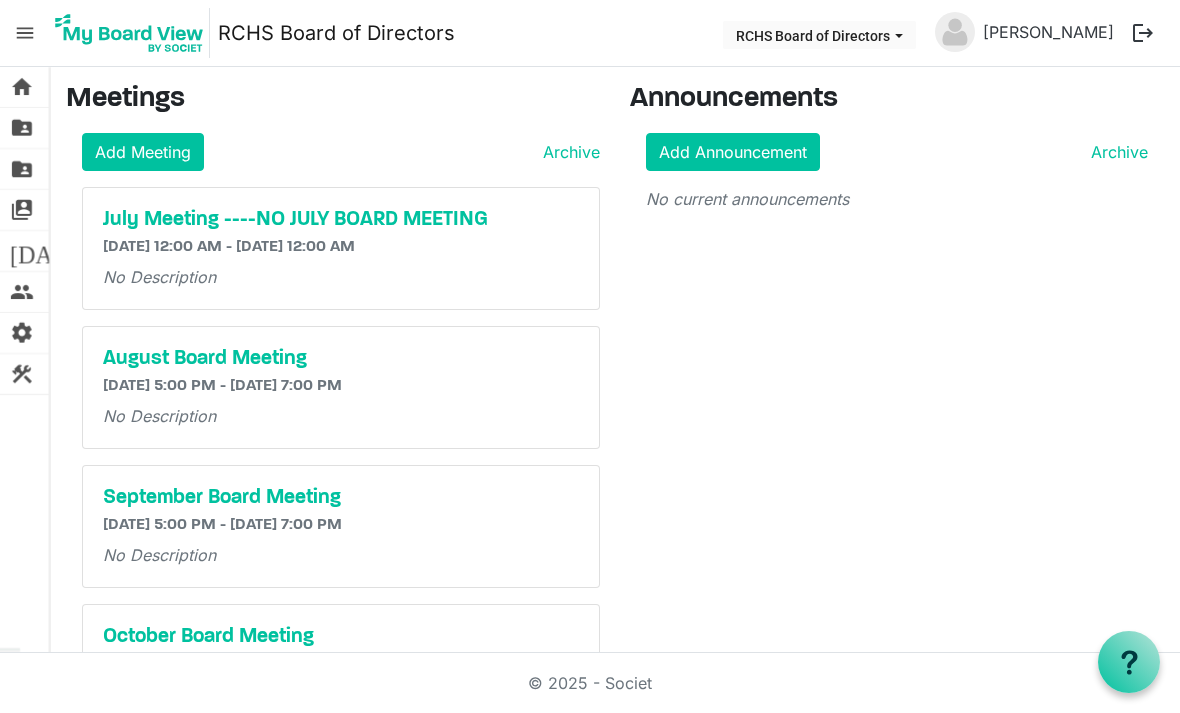 click on "folder_shared
Files" at bounding box center [24, 128] 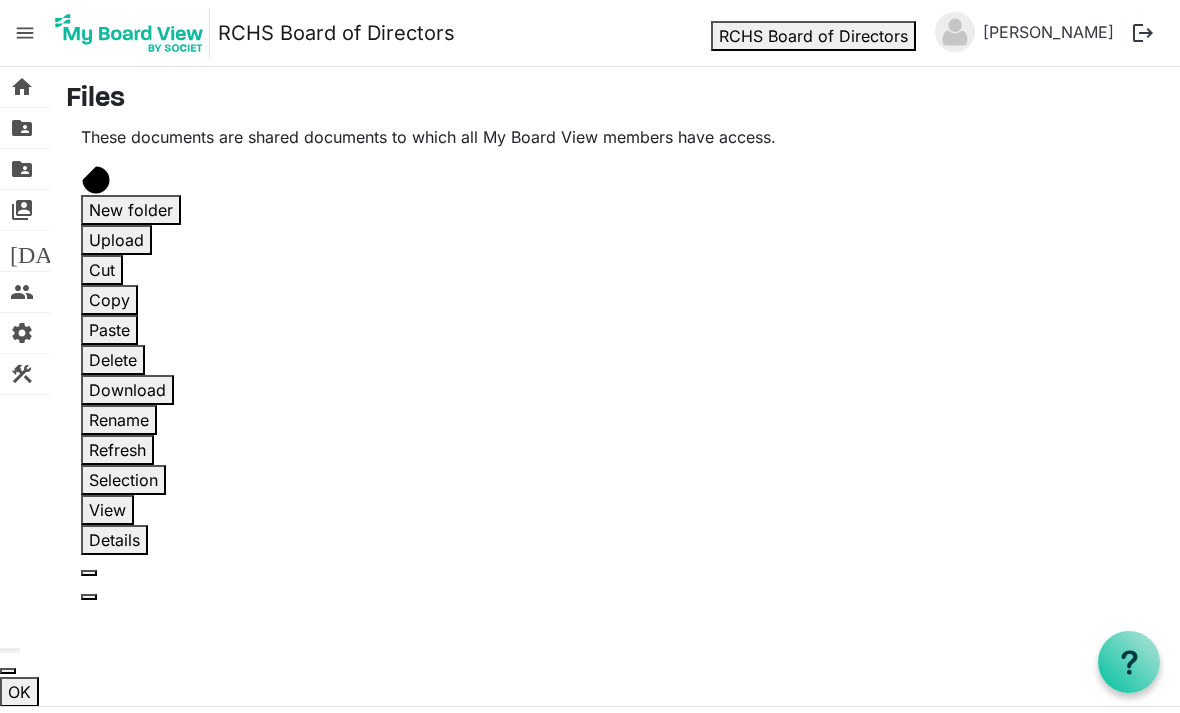 scroll, scrollTop: 0, scrollLeft: 0, axis: both 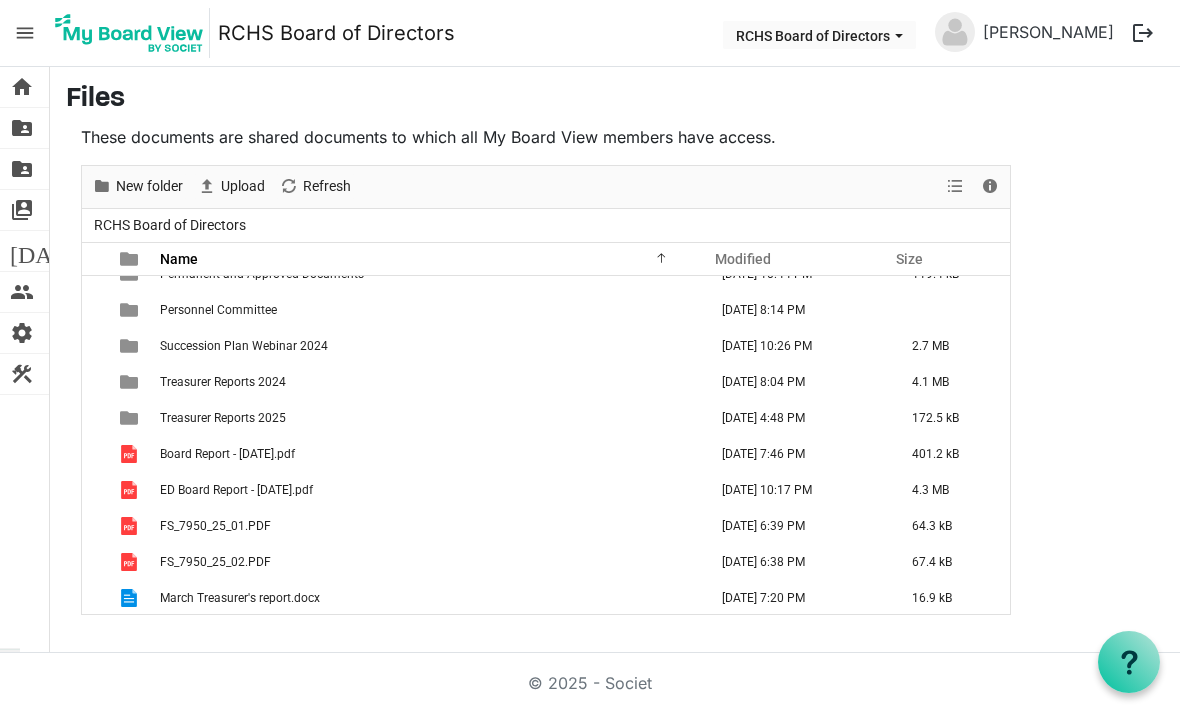 click at bounding box center [101, 418] 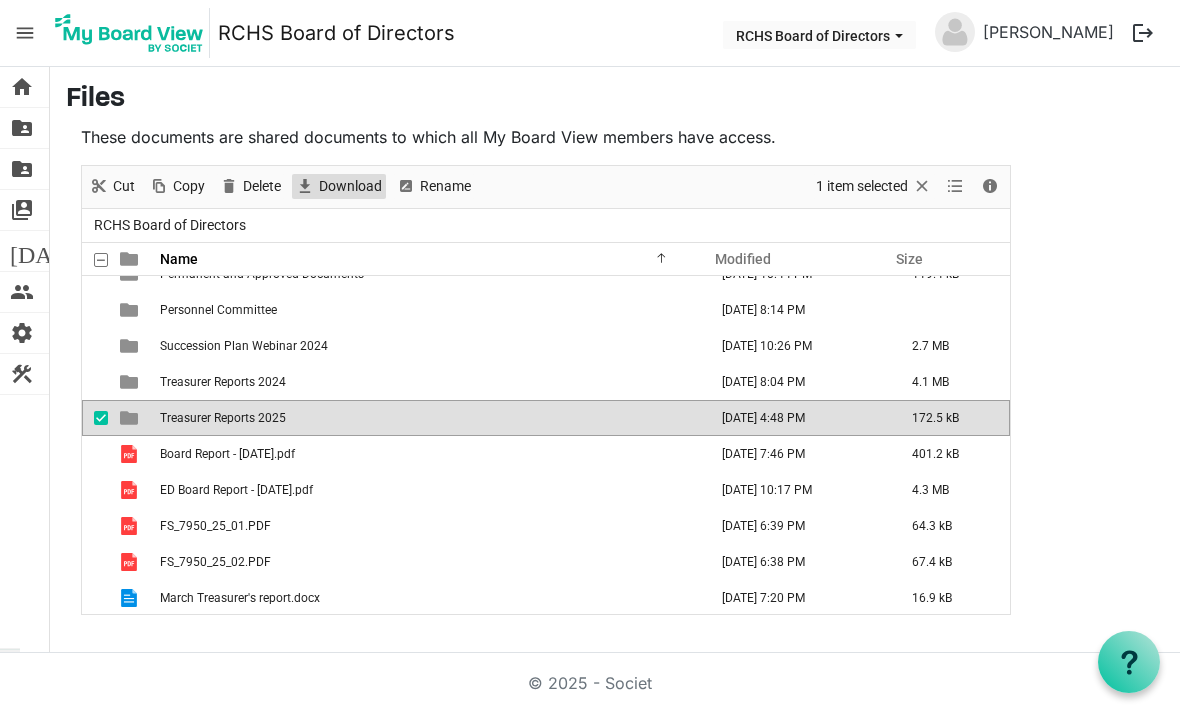 click on "Download" at bounding box center (350, 186) 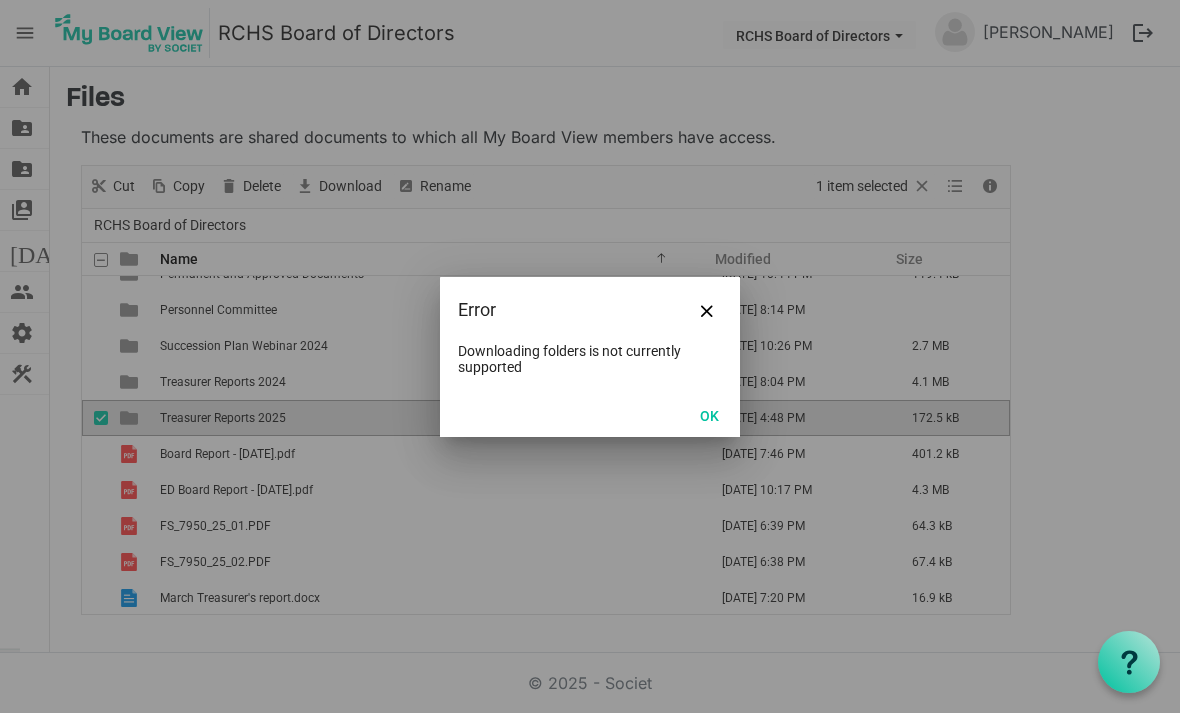 click at bounding box center [590, 356] 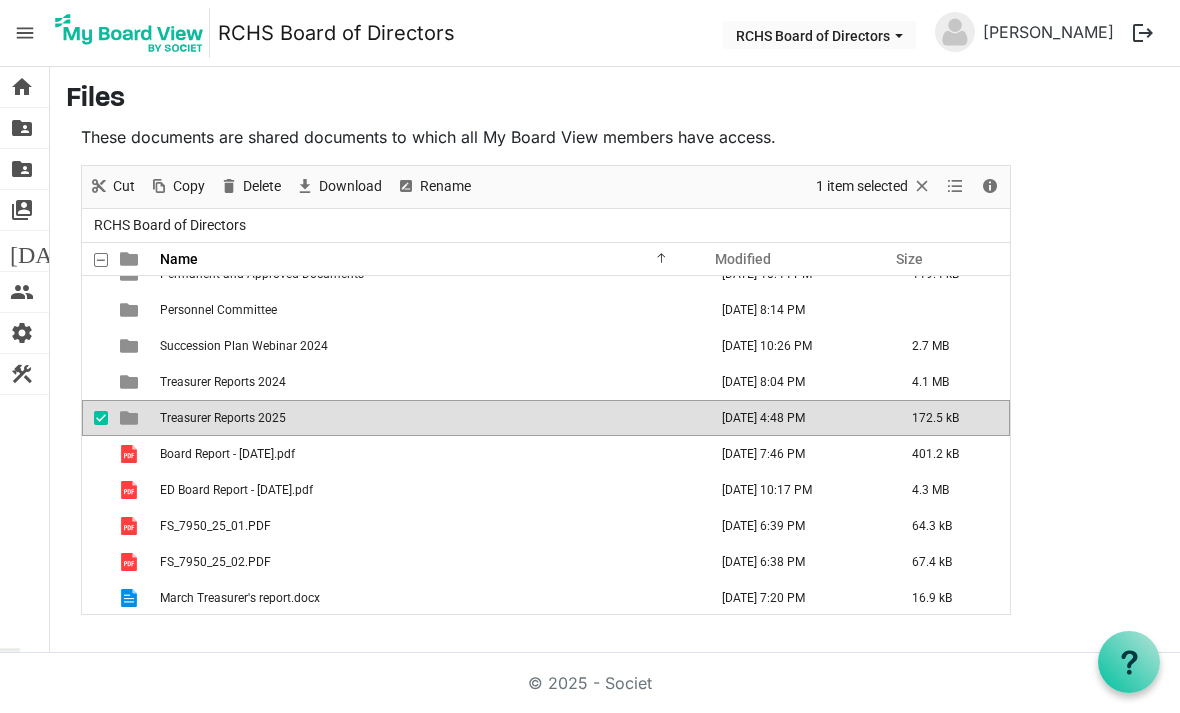 click on "Treasurer Reports 2025" at bounding box center (432, 418) 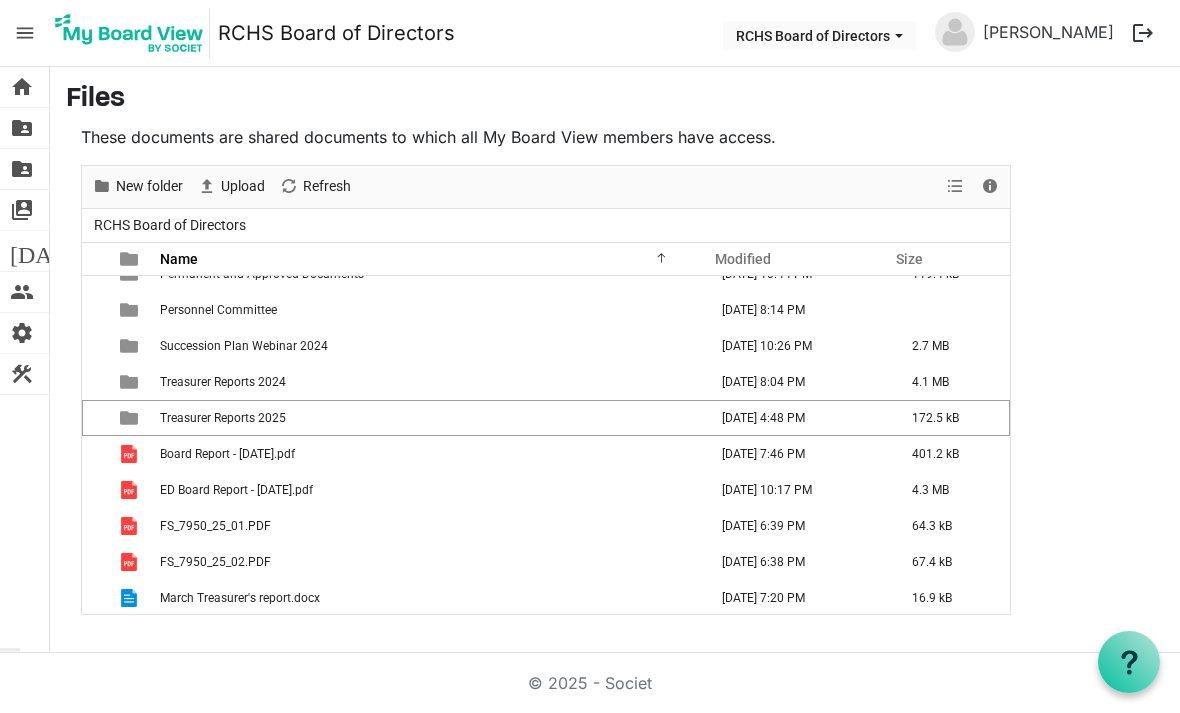 click at bounding box center (101, 418) 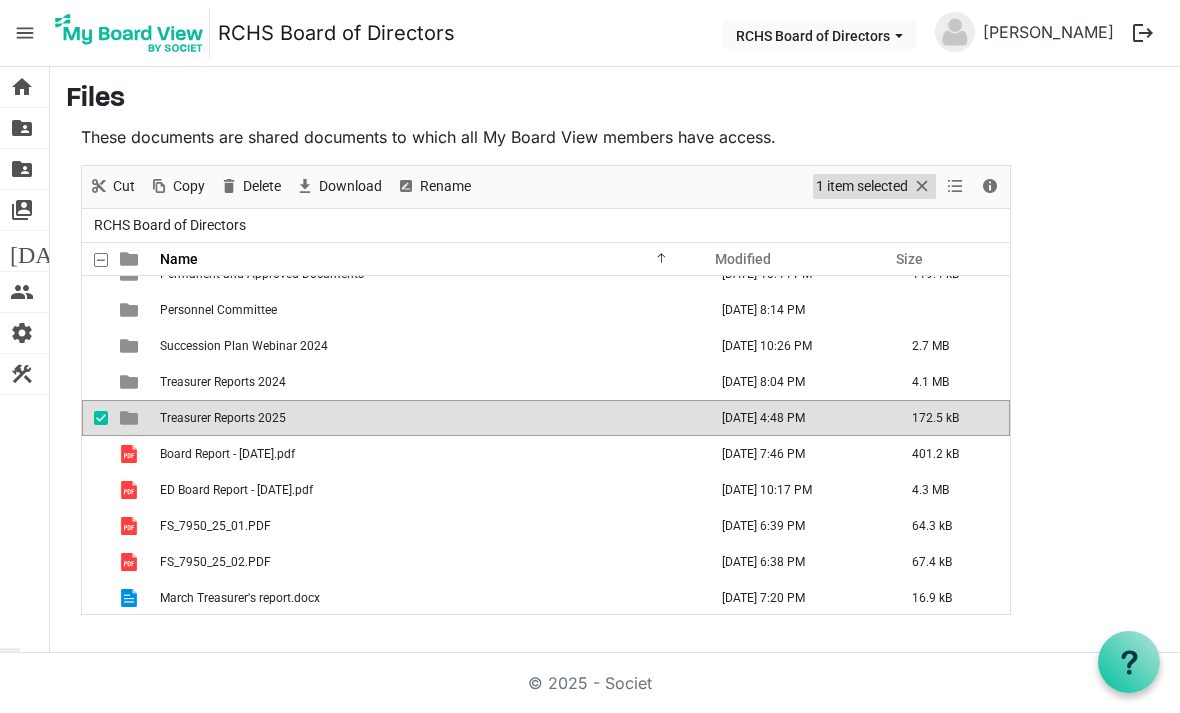 click on "1 item selected" at bounding box center (862, 186) 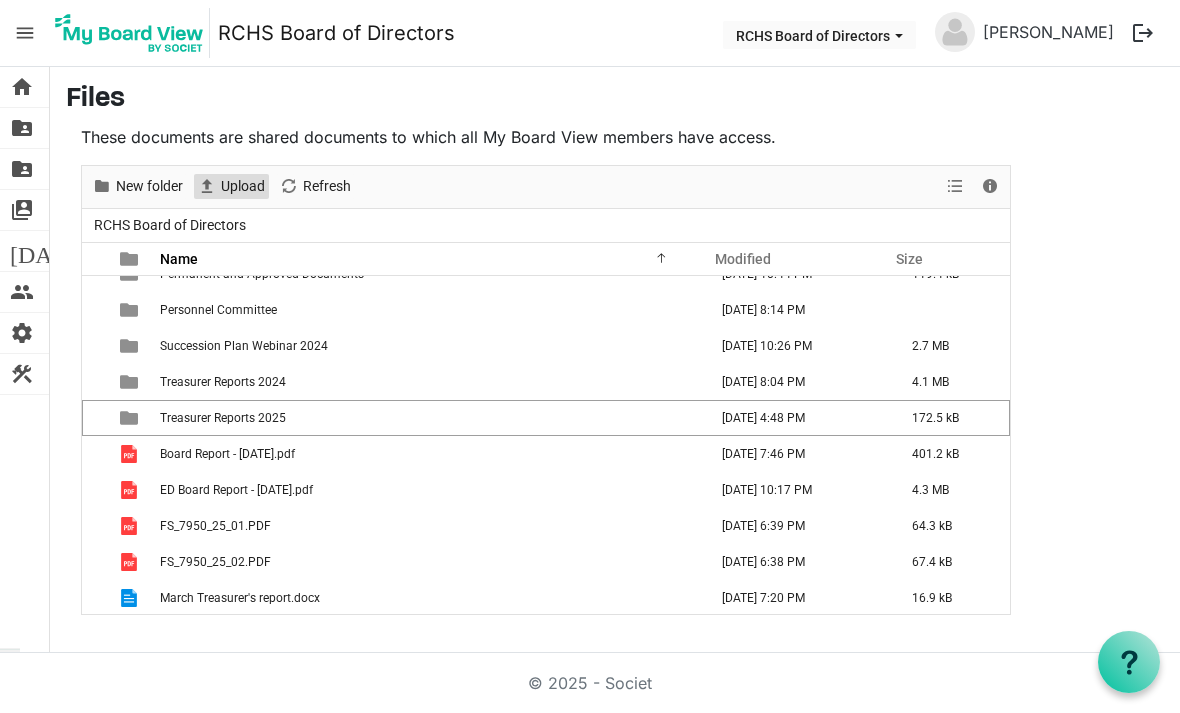 click on "Upload" at bounding box center [243, 186] 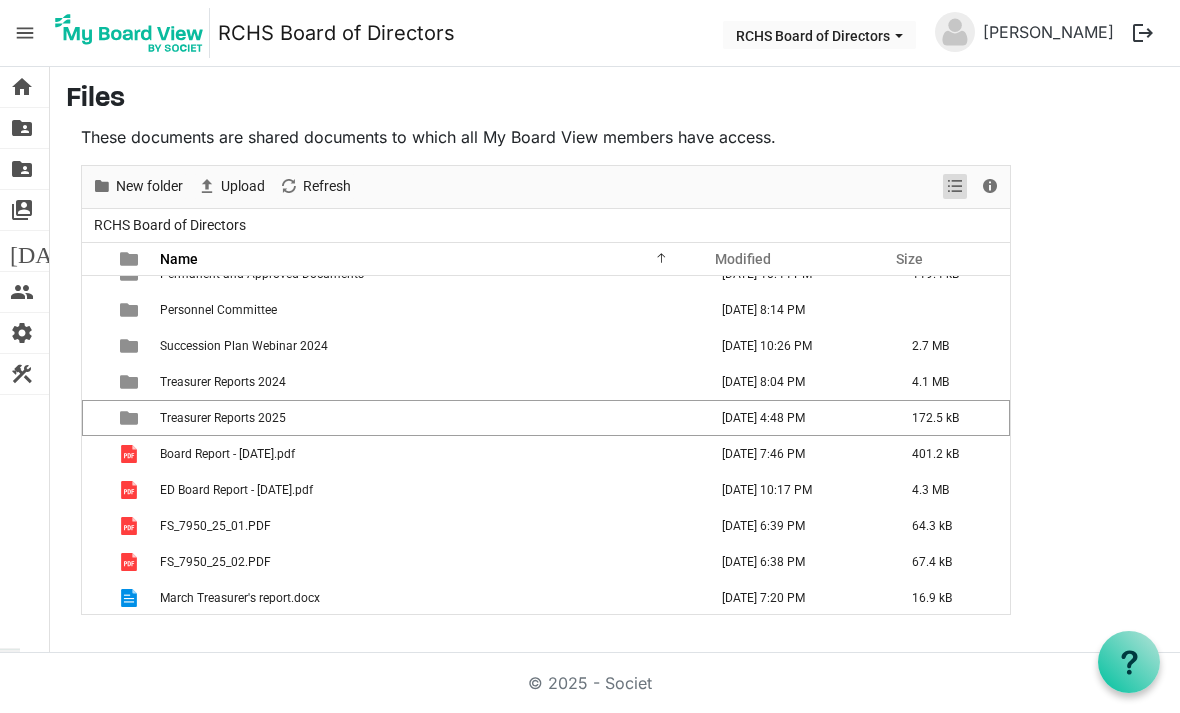 click at bounding box center [955, 186] 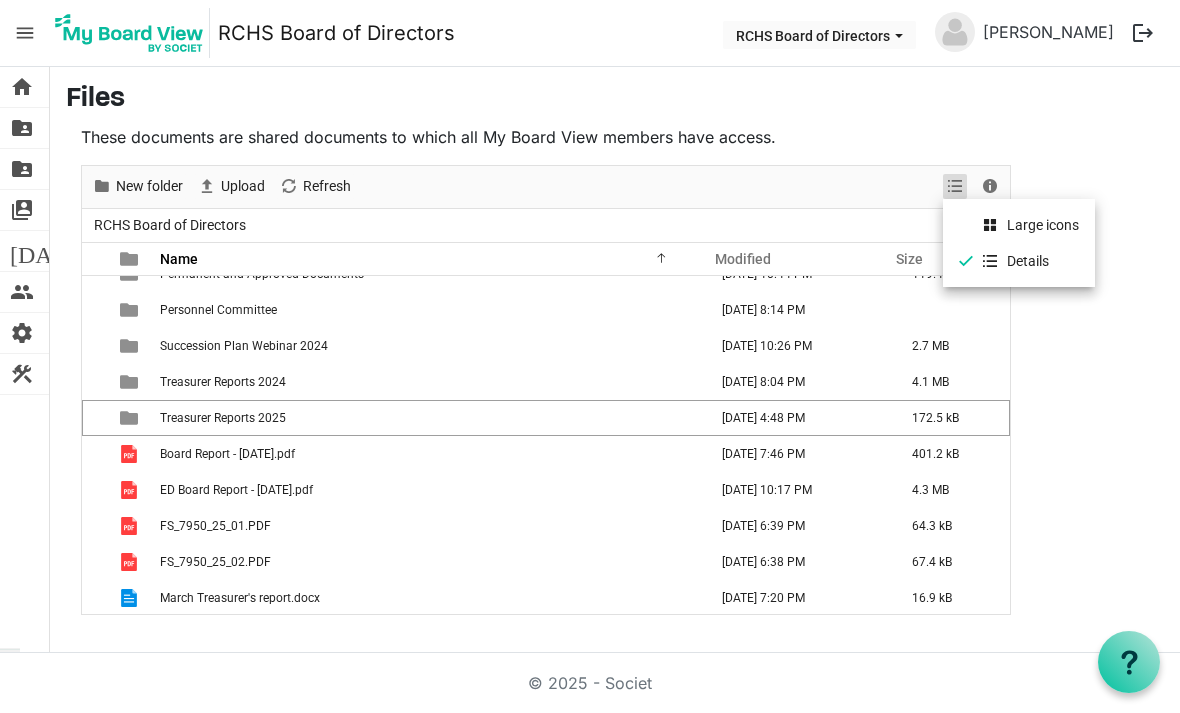 click on "Large icons" at bounding box center (1019, 225) 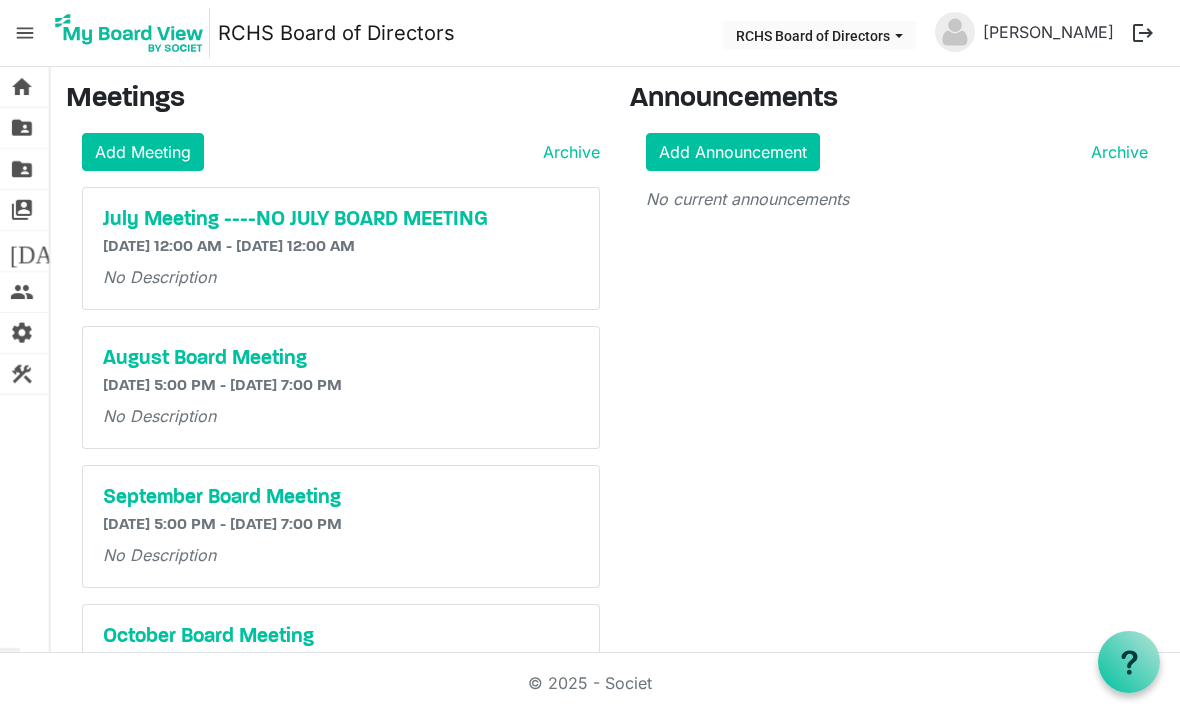 scroll, scrollTop: 0, scrollLeft: 0, axis: both 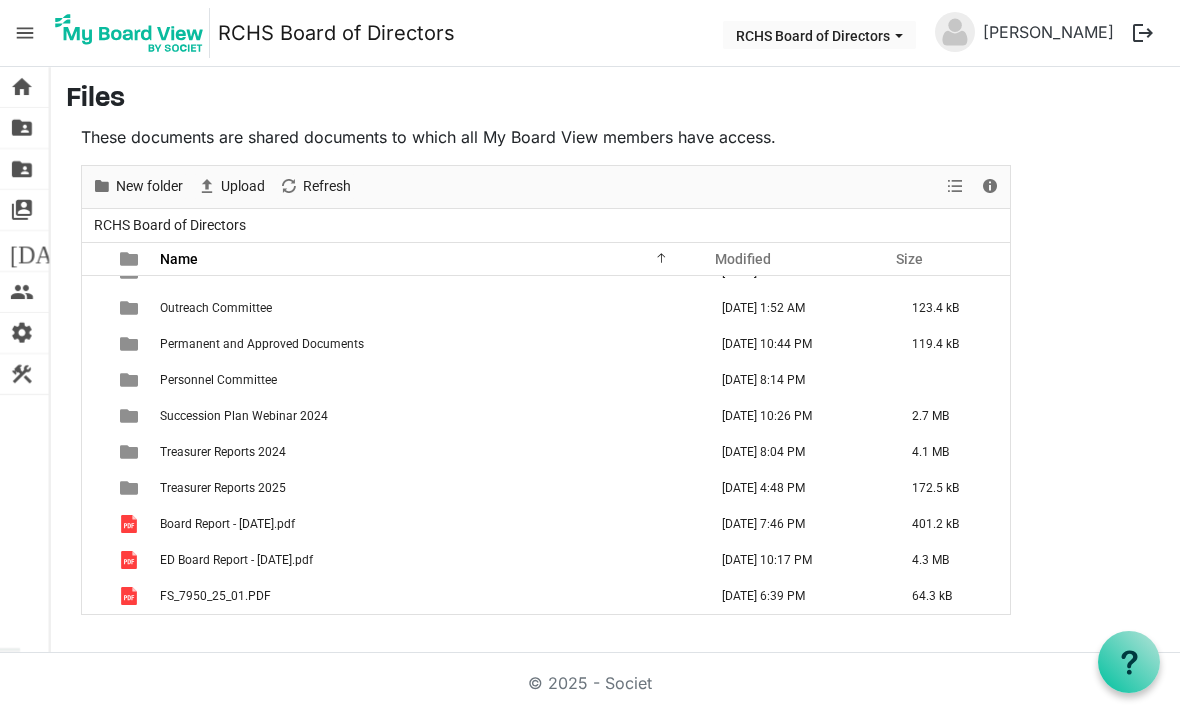 click at bounding box center [101, 488] 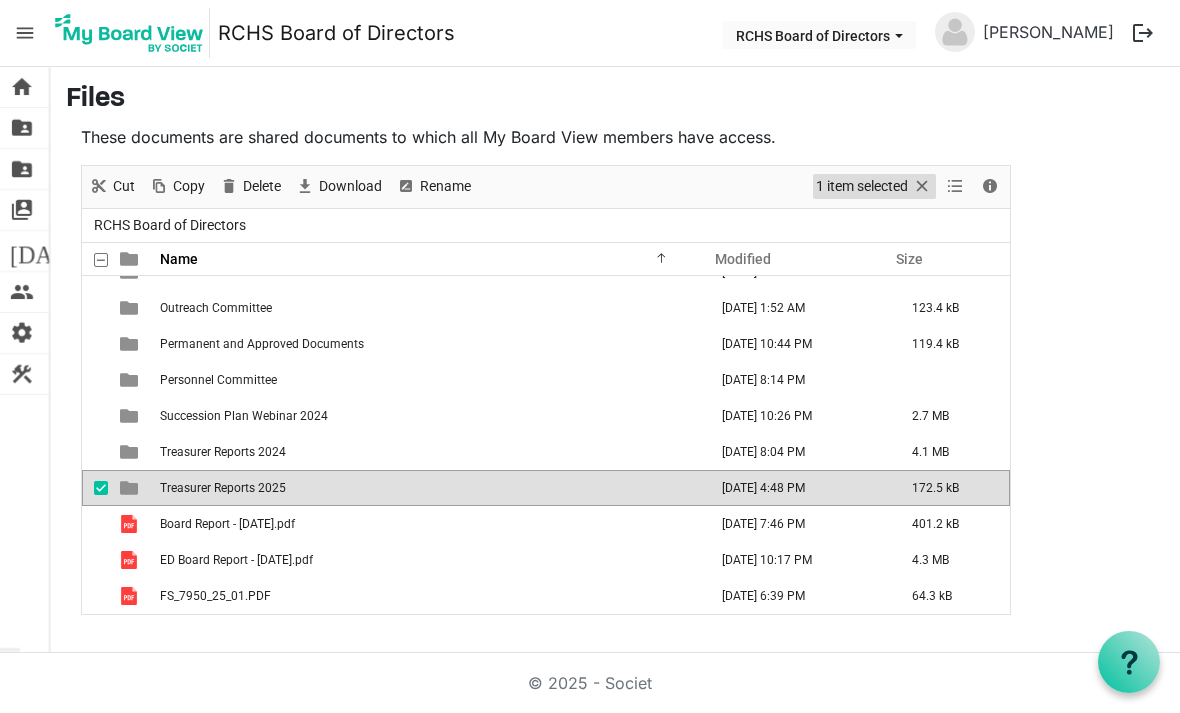 click on "1 item selected" at bounding box center [862, 186] 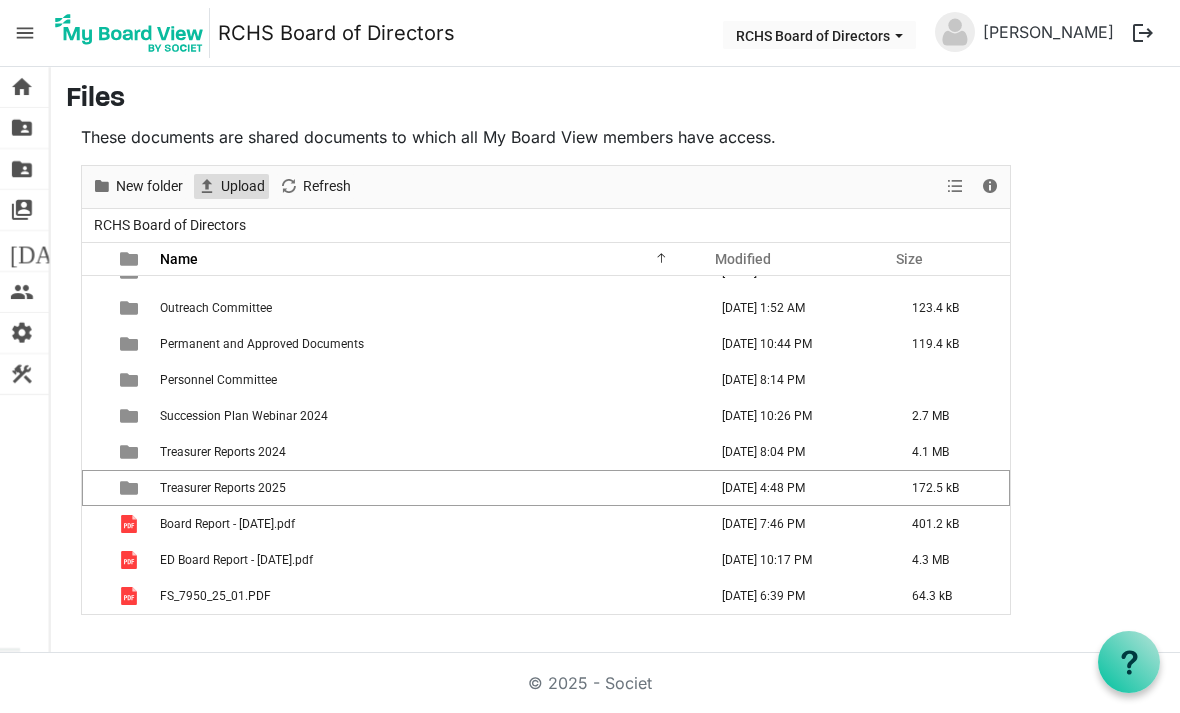 click on "Upload" at bounding box center (243, 186) 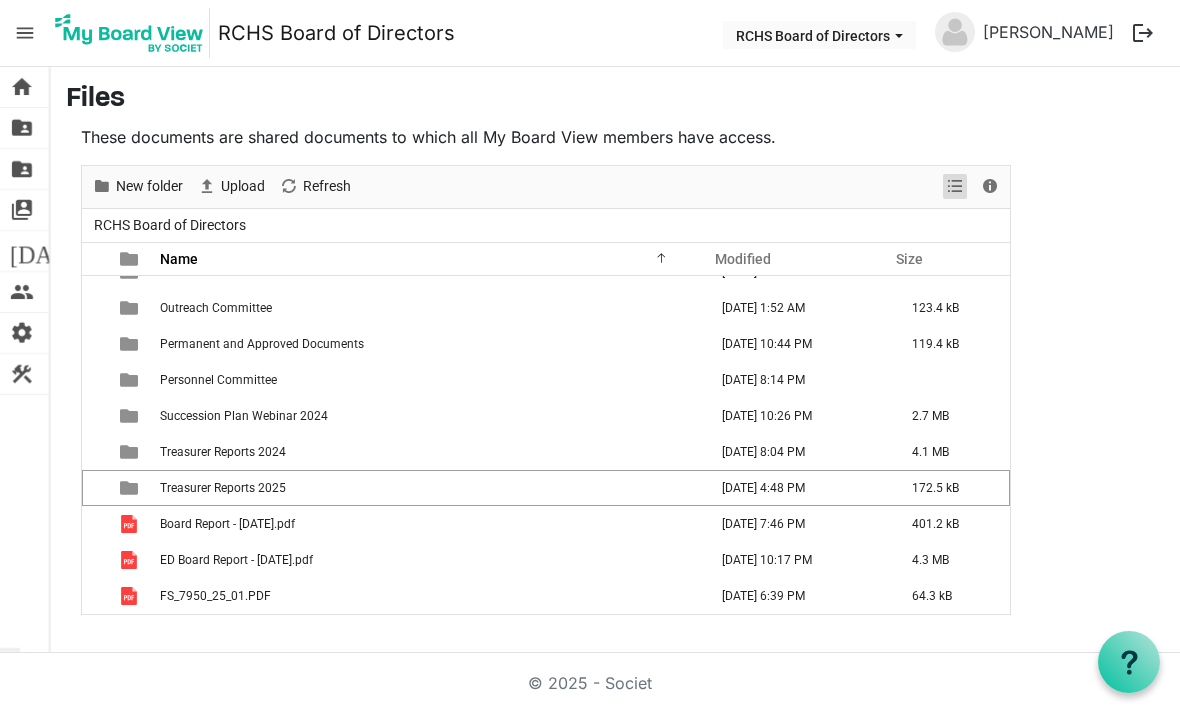 click at bounding box center [955, 186] 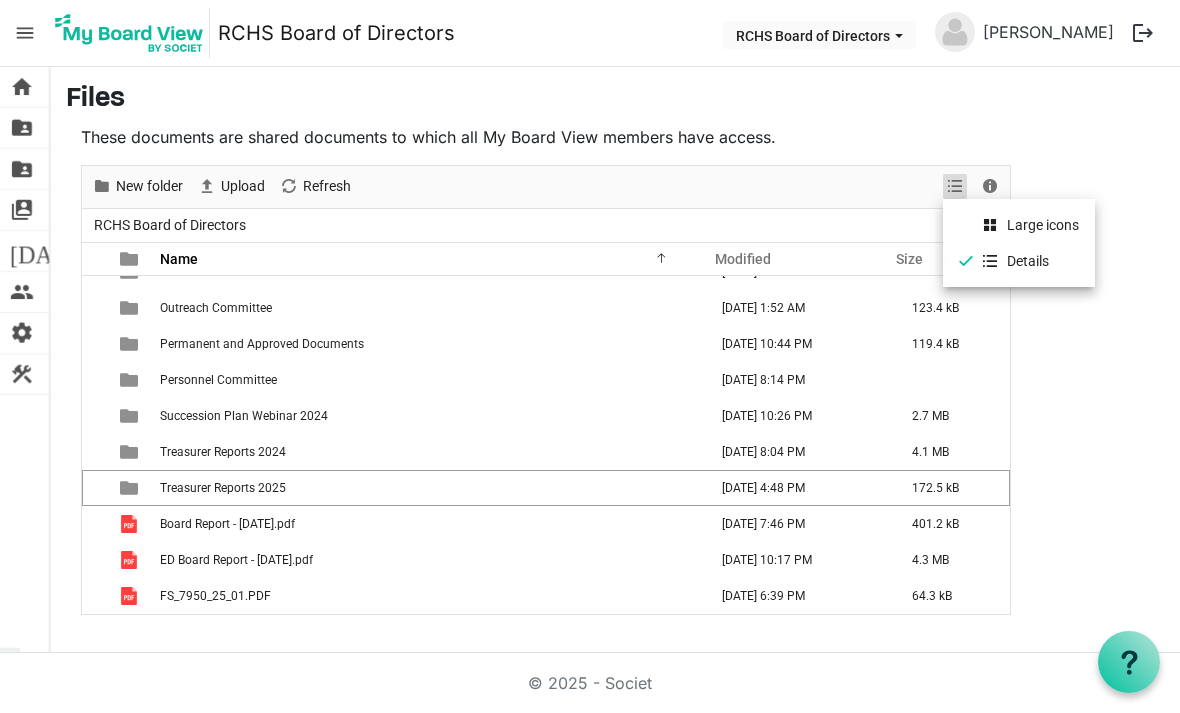 click on "Details" at bounding box center (1019, 261) 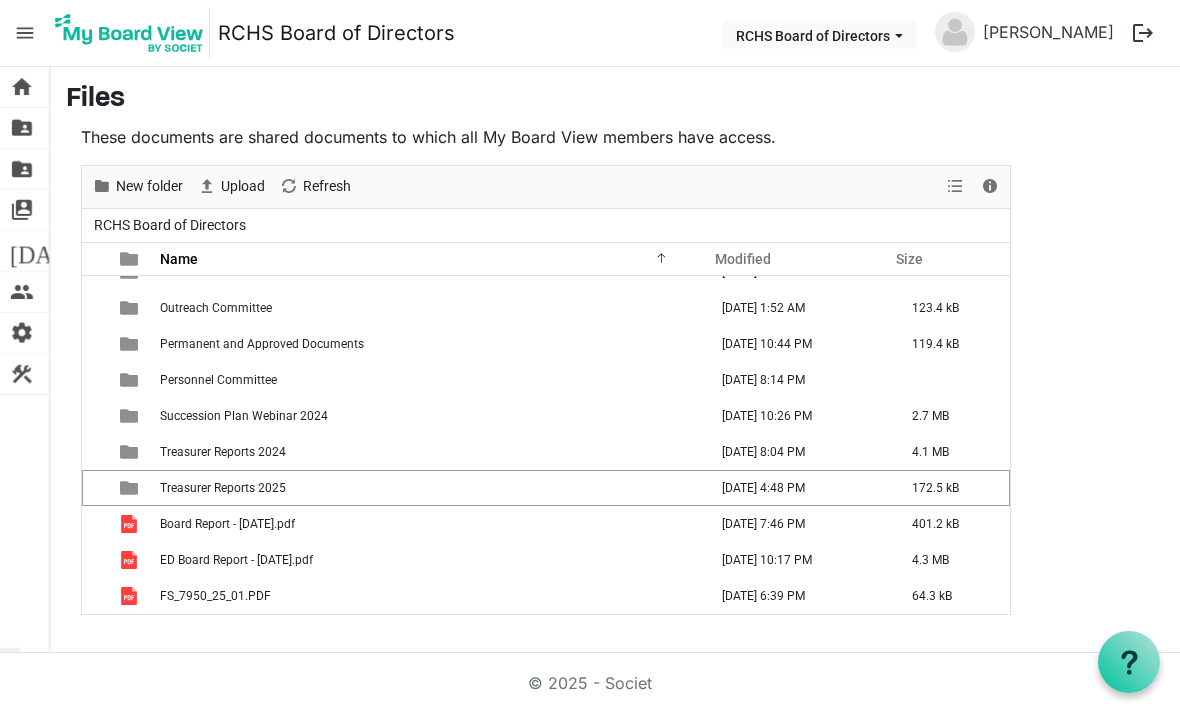 click at bounding box center (101, 488) 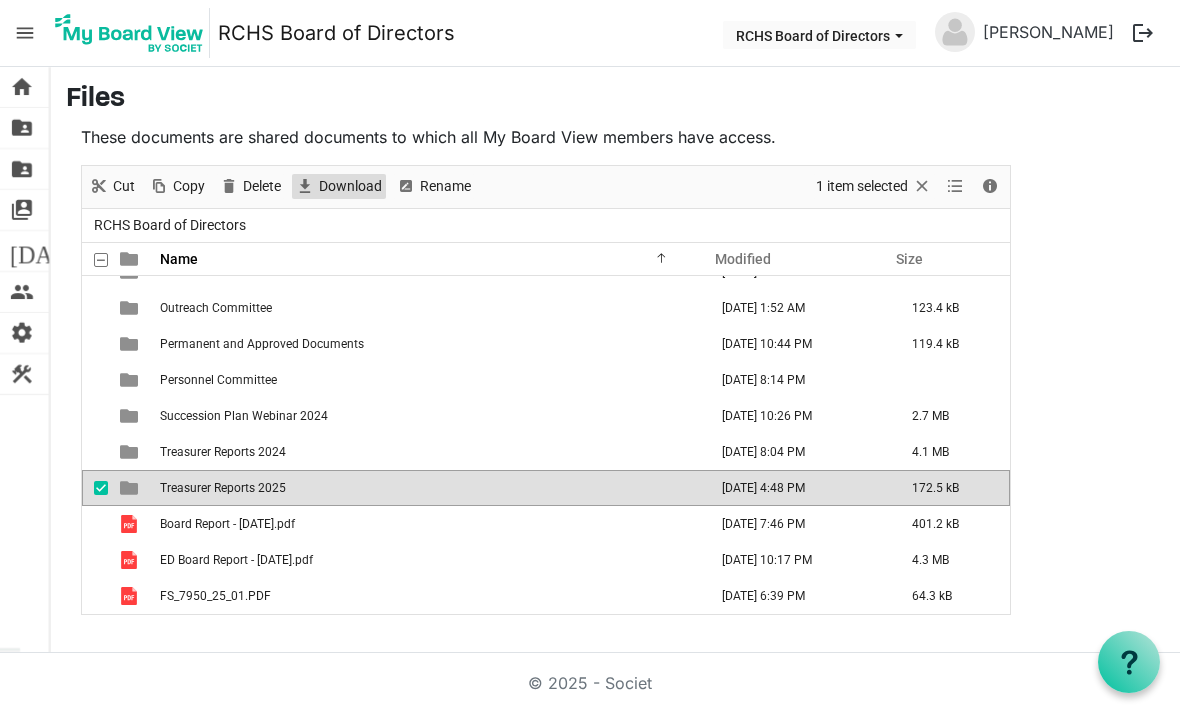 click on "Download" at bounding box center (350, 186) 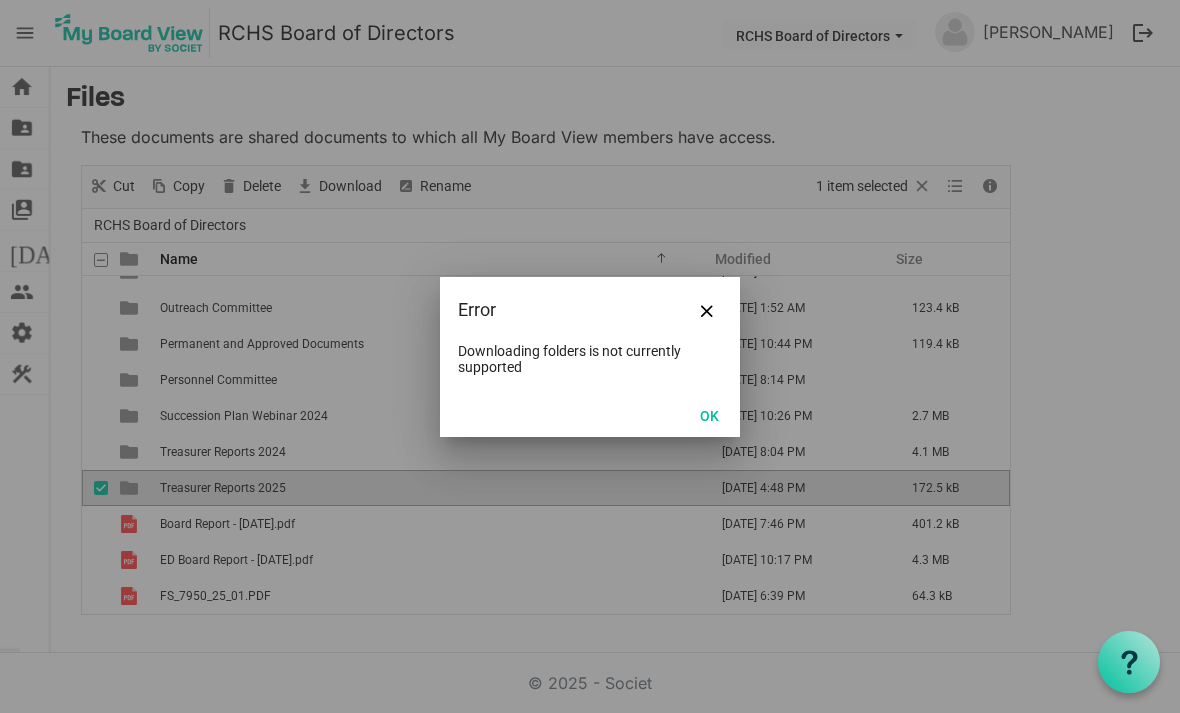 click on "OK" at bounding box center (709, 415) 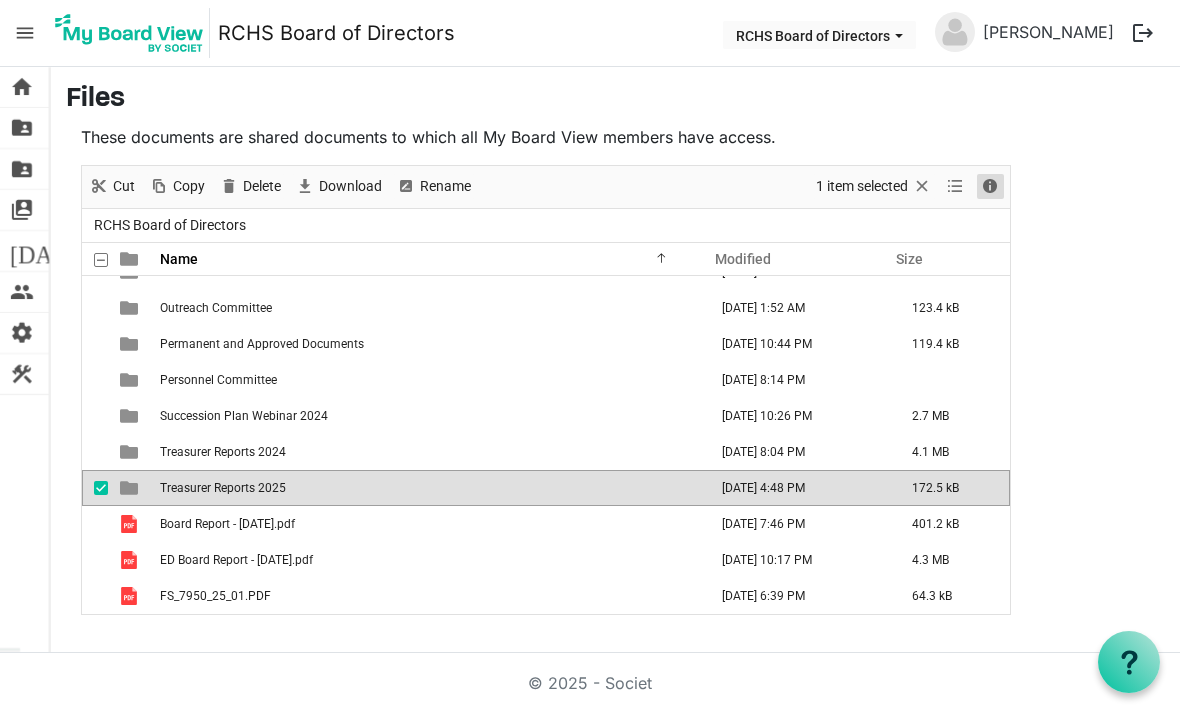 click at bounding box center [990, 186] 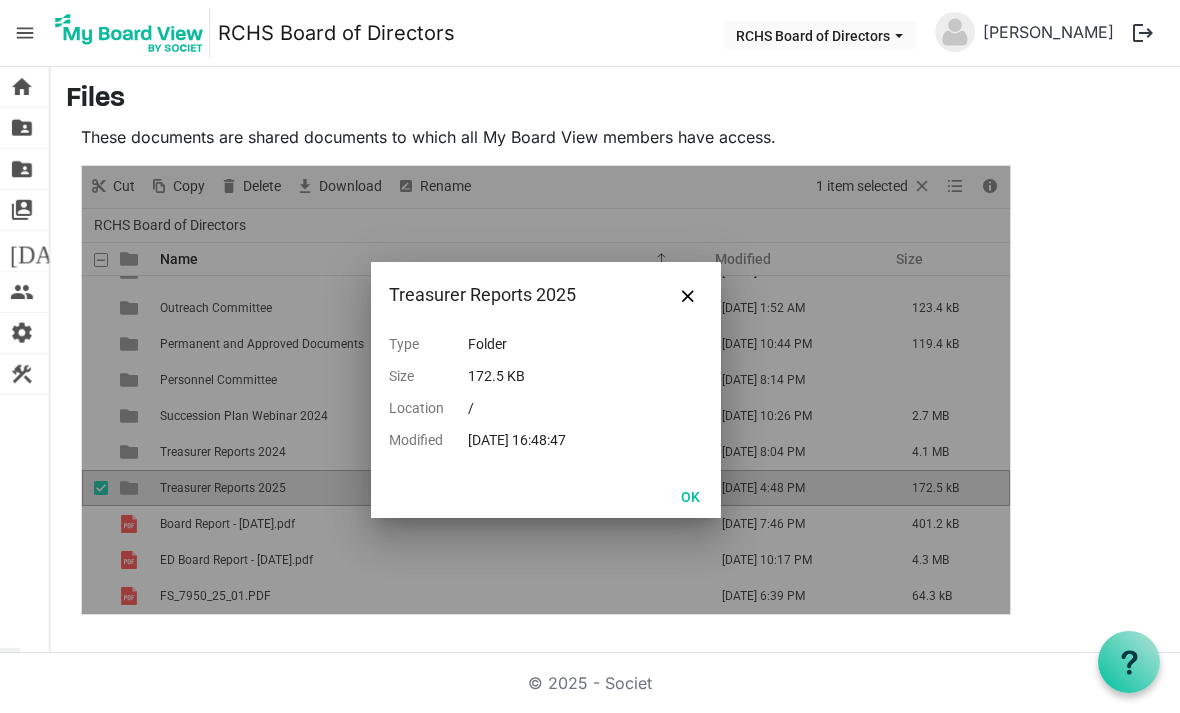 click on "OK" at bounding box center [690, 496] 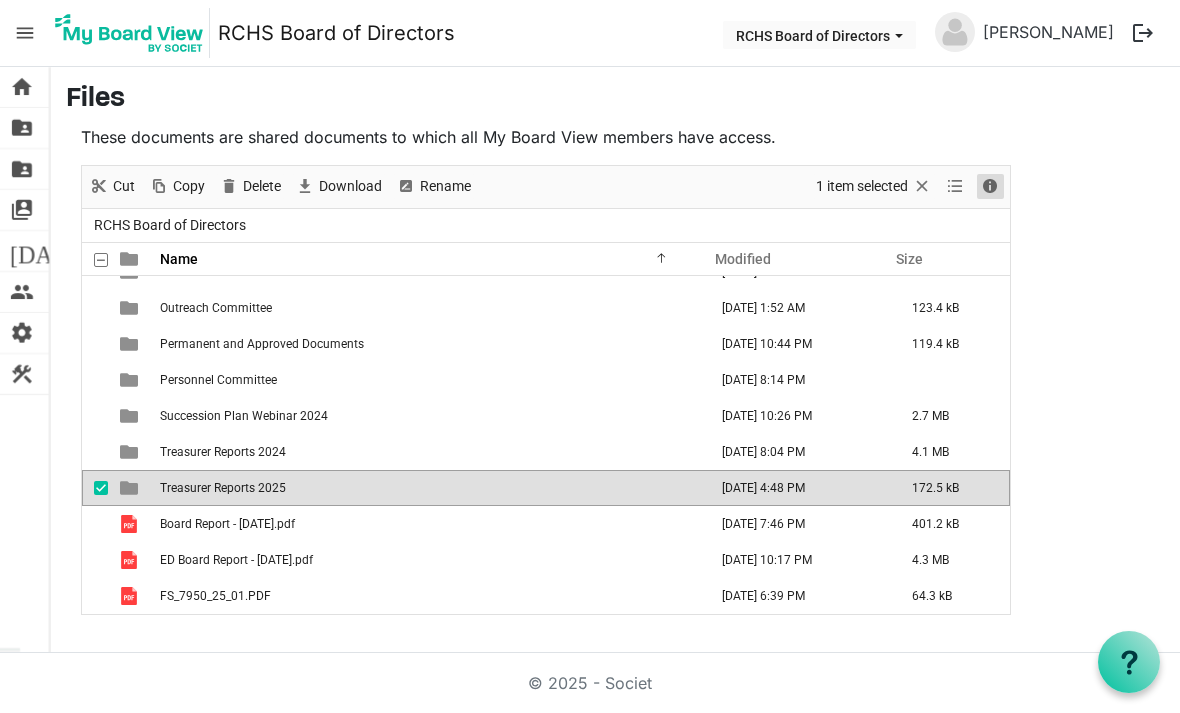 scroll, scrollTop: 668, scrollLeft: 0, axis: vertical 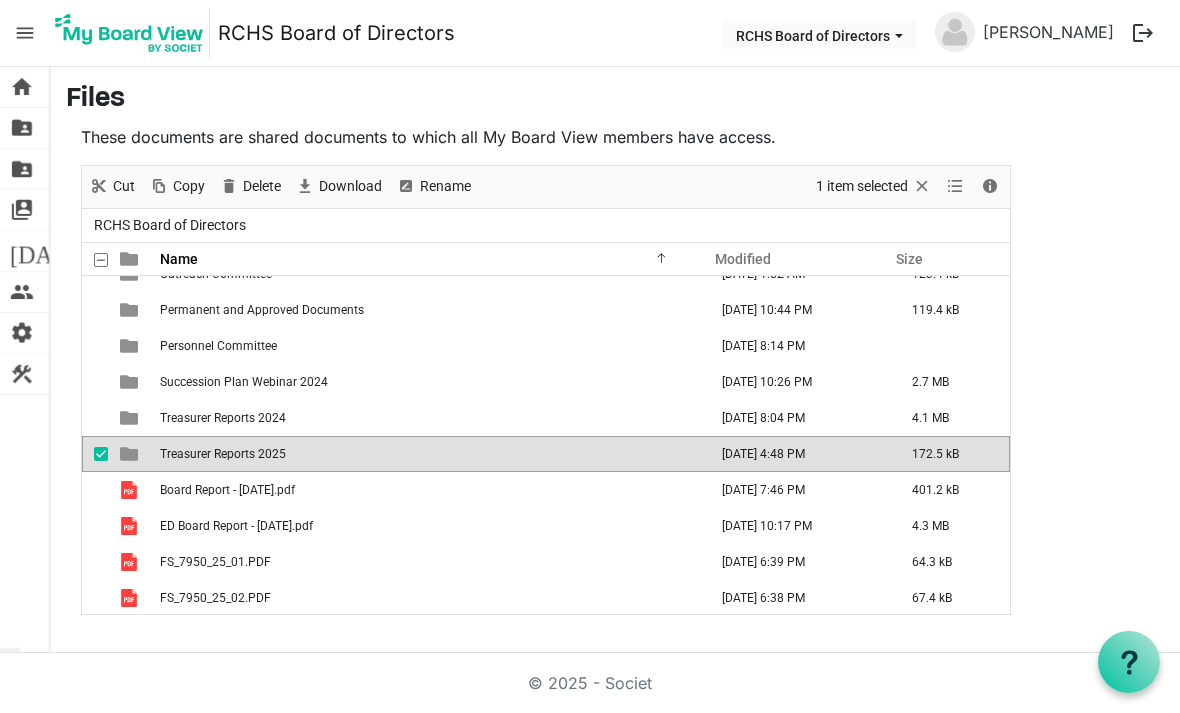 click at bounding box center (131, 454) 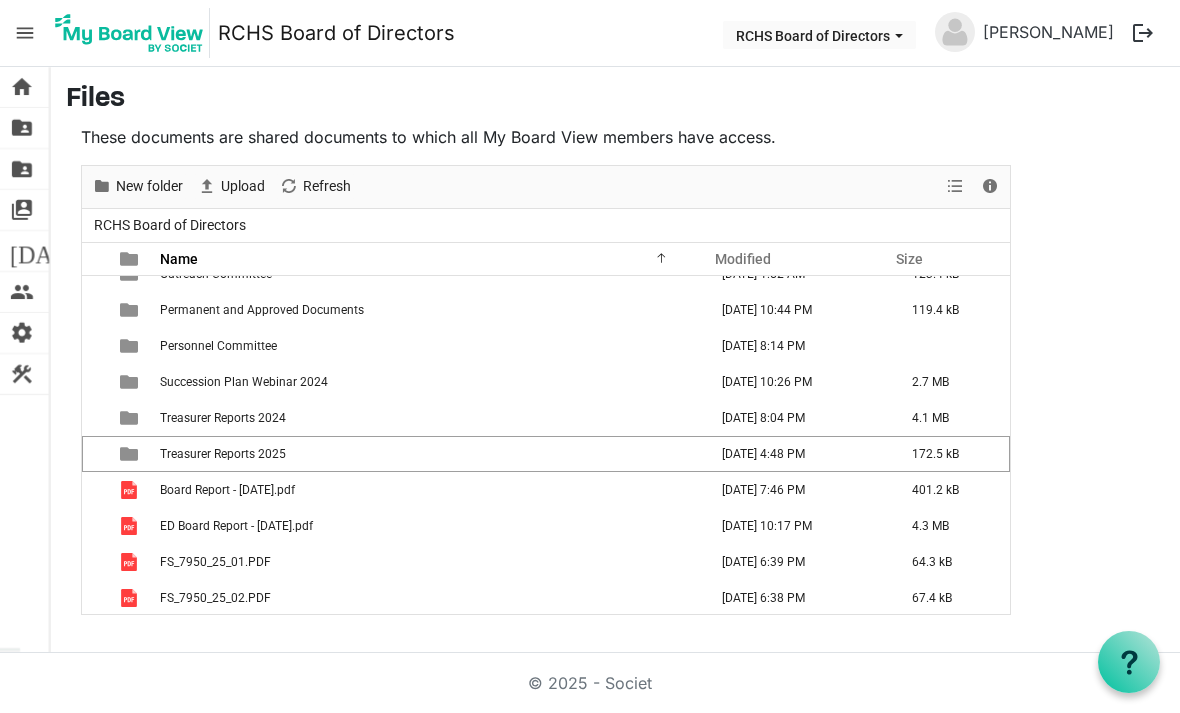 scroll, scrollTop: 664, scrollLeft: 0, axis: vertical 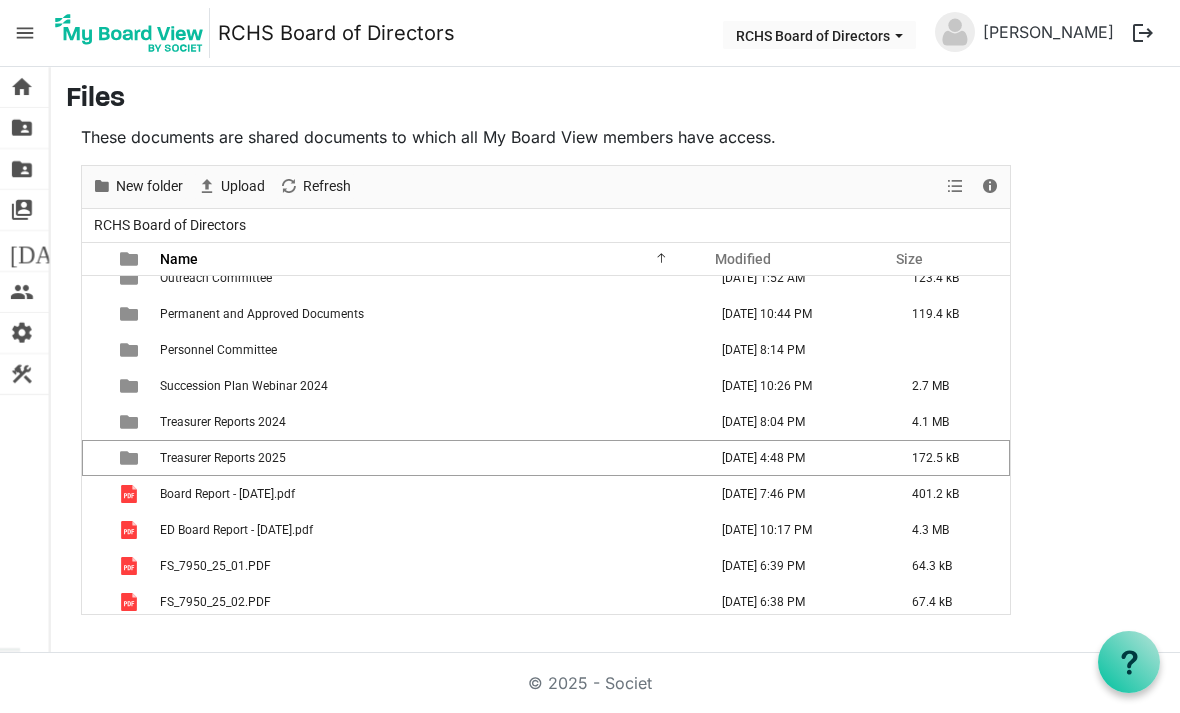 click on "[DATE] 4:48 PM" at bounding box center [805, 458] 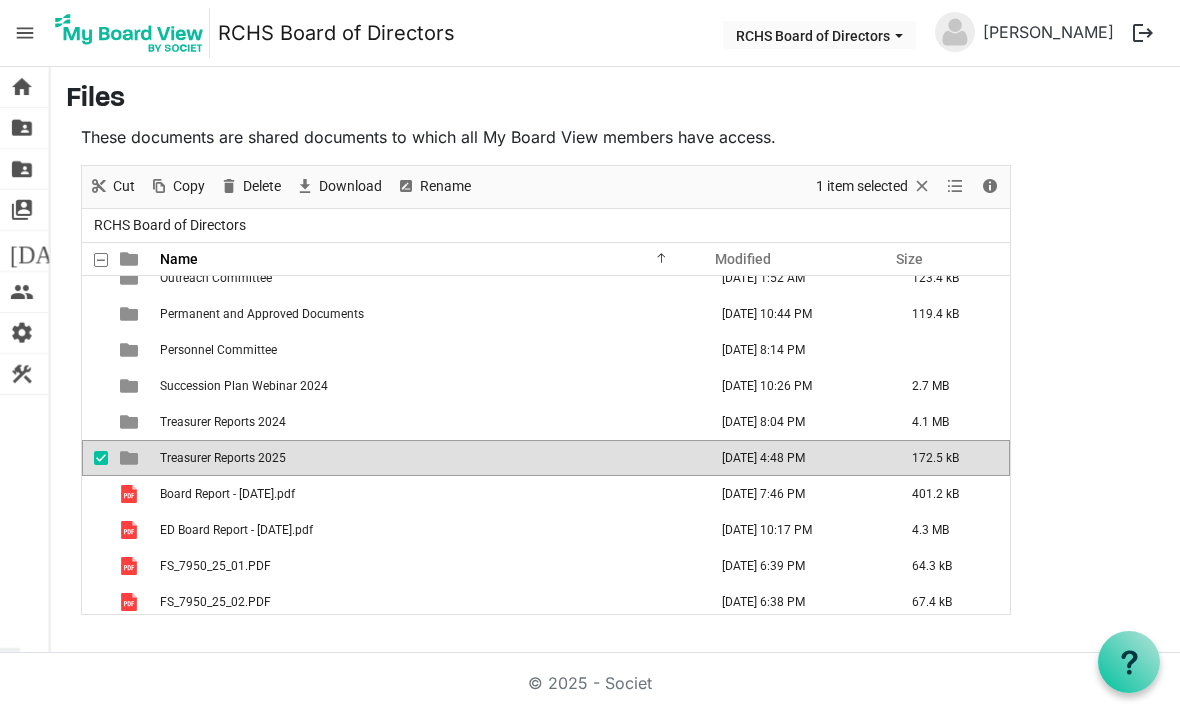 click on "menu
RCHS Board of Directors
RCHS Board of Directors
Cathy Sommer
logout
home
Home
folder_shared
Files
folder_shared
Admin Files
new" at bounding box center [590, 356] 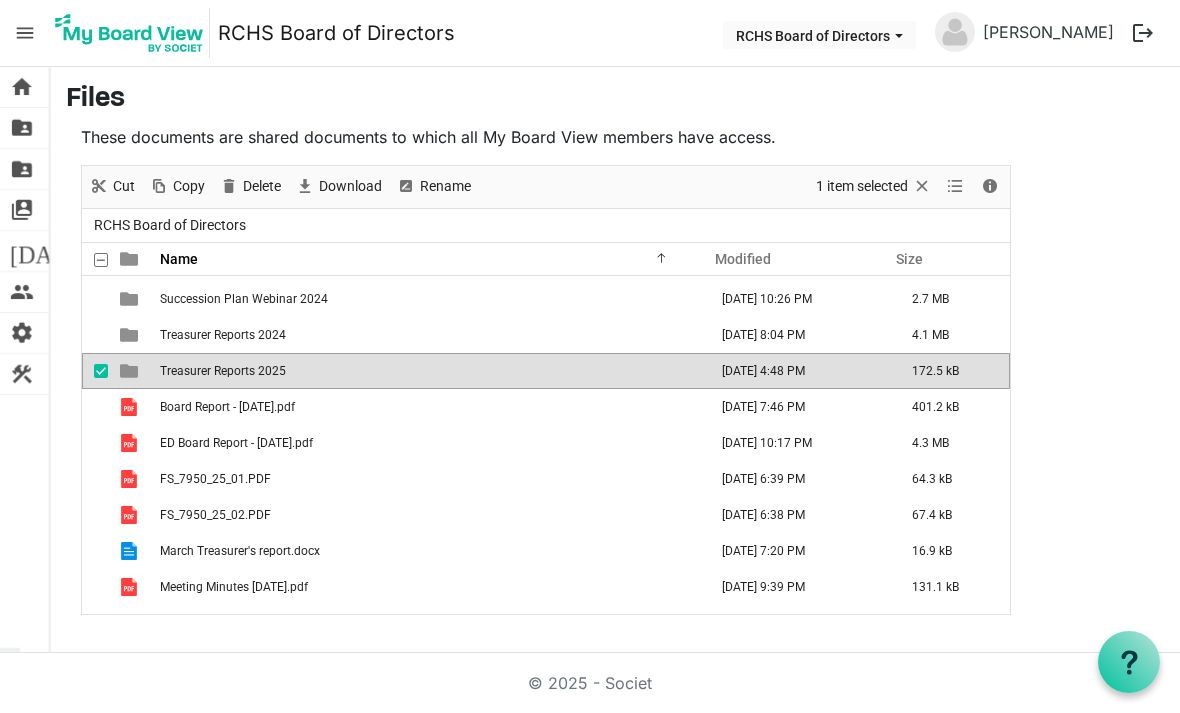 scroll, scrollTop: 767, scrollLeft: 0, axis: vertical 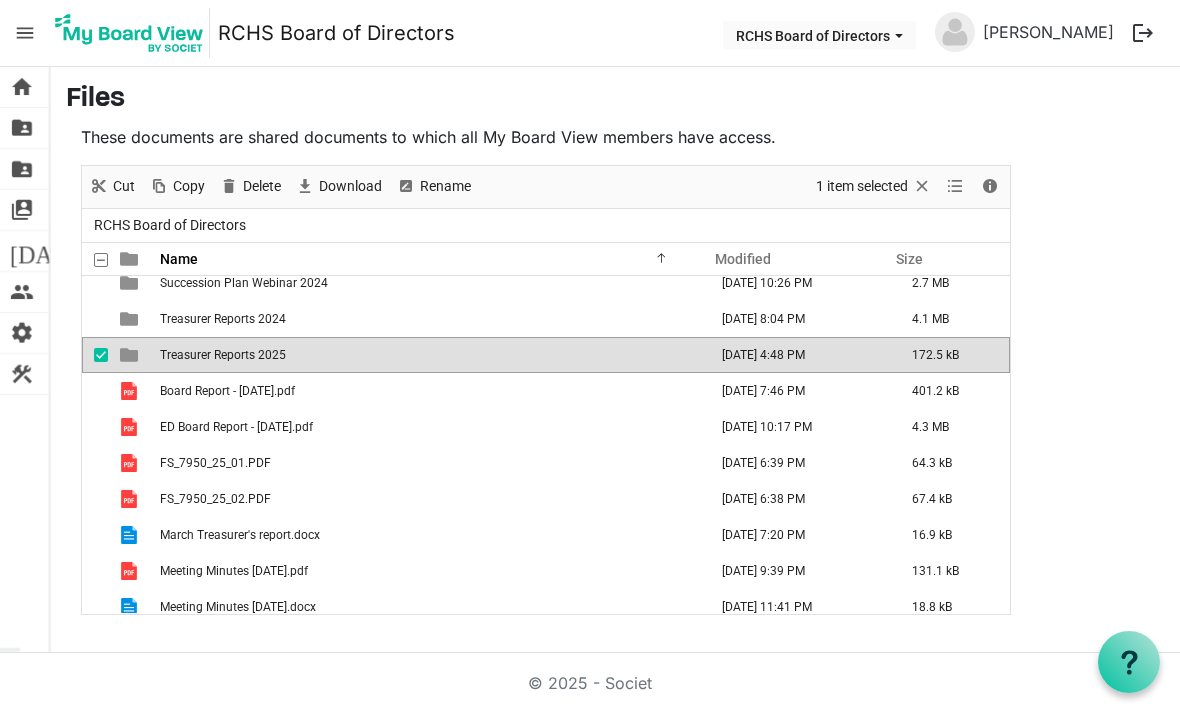 click on "Meeting Minutes [DATE].pdf" at bounding box center [432, 571] 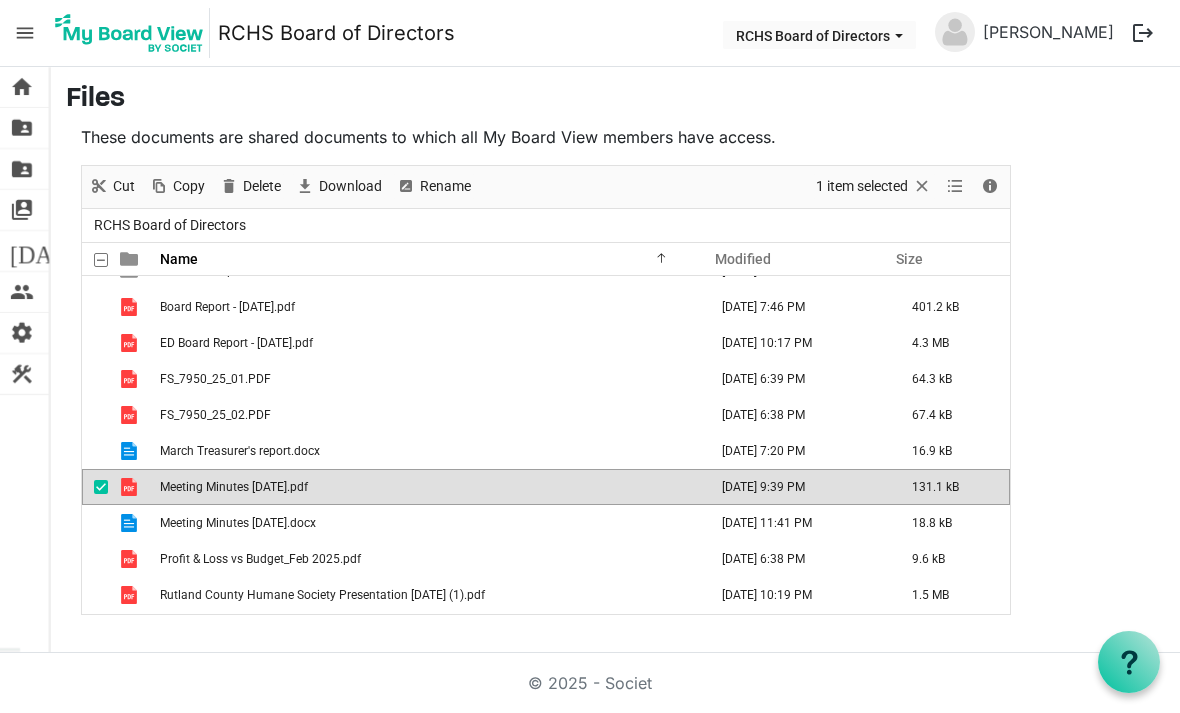 scroll, scrollTop: 851, scrollLeft: 0, axis: vertical 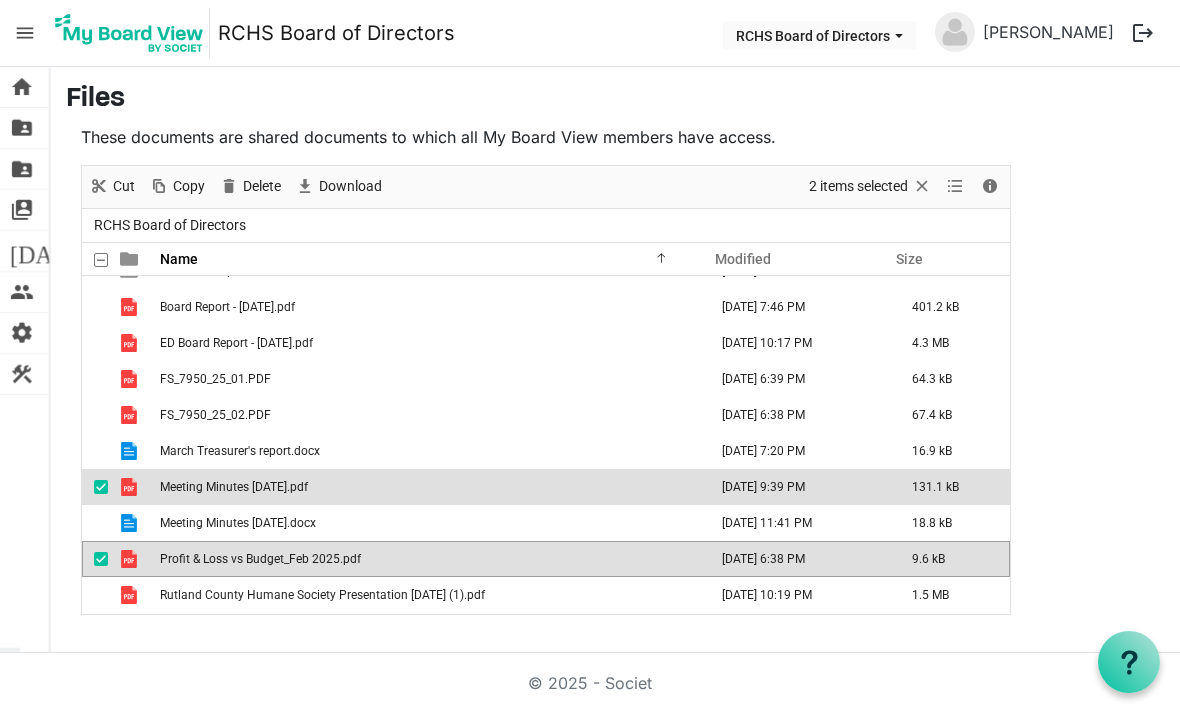 click at bounding box center (101, 487) 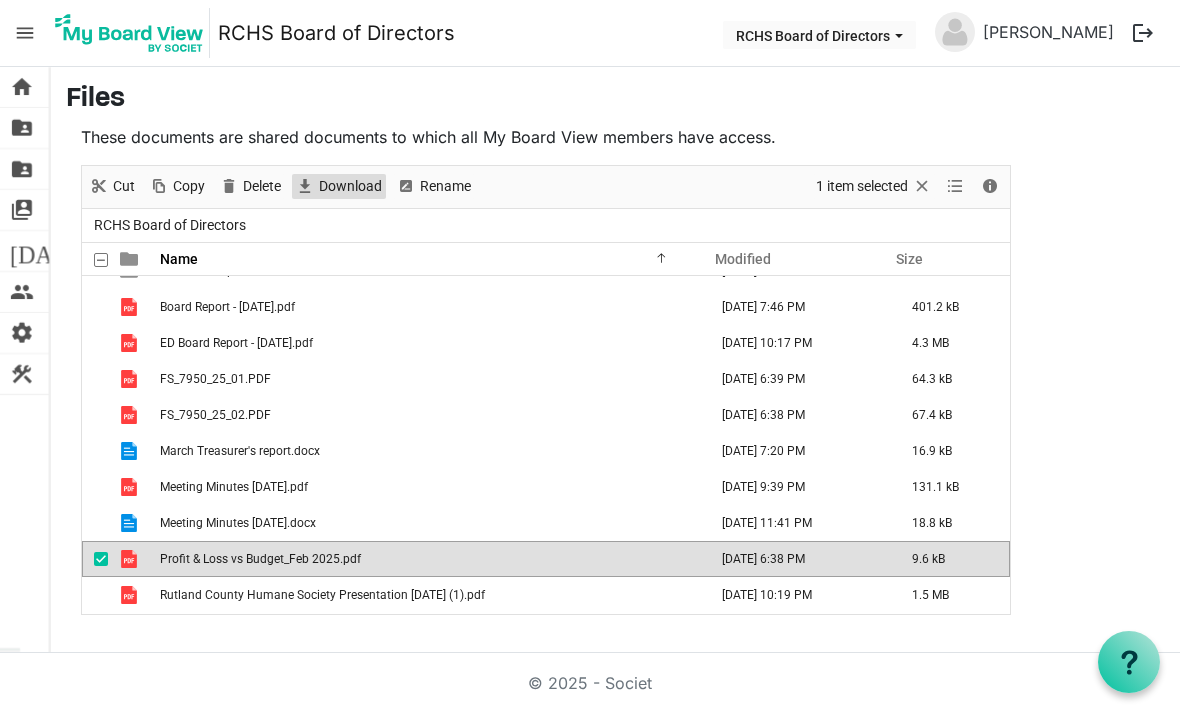 click on "Download" at bounding box center (350, 186) 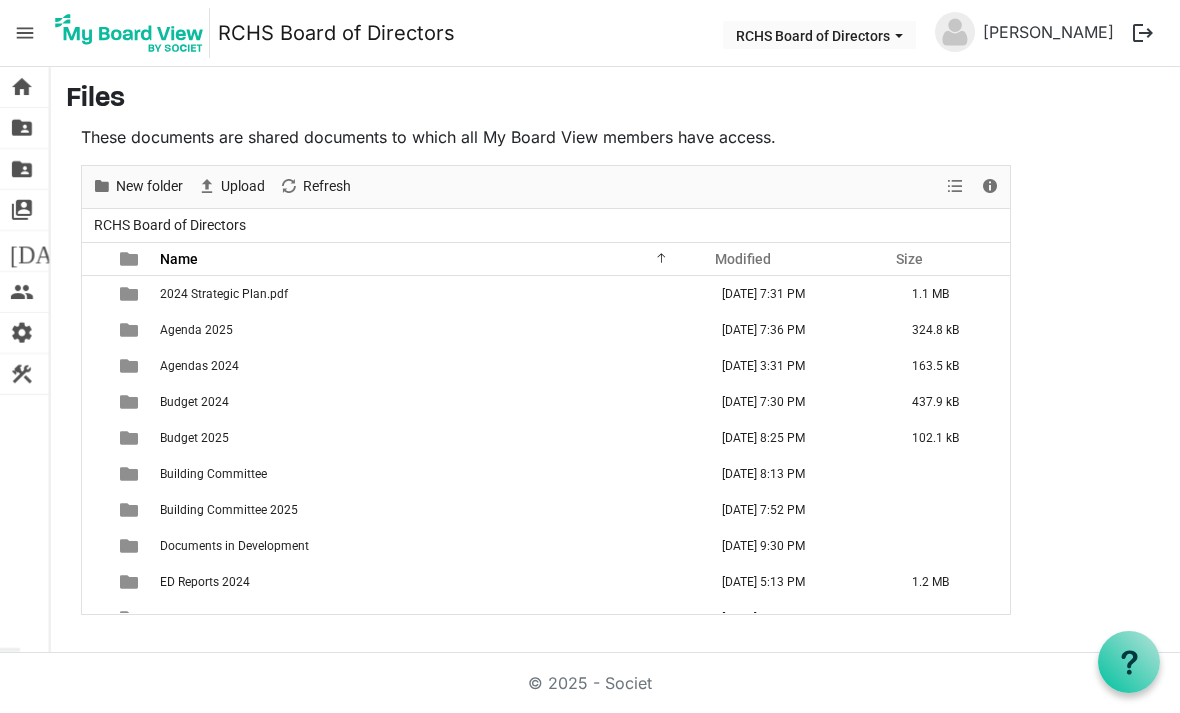 scroll, scrollTop: 64, scrollLeft: 0, axis: vertical 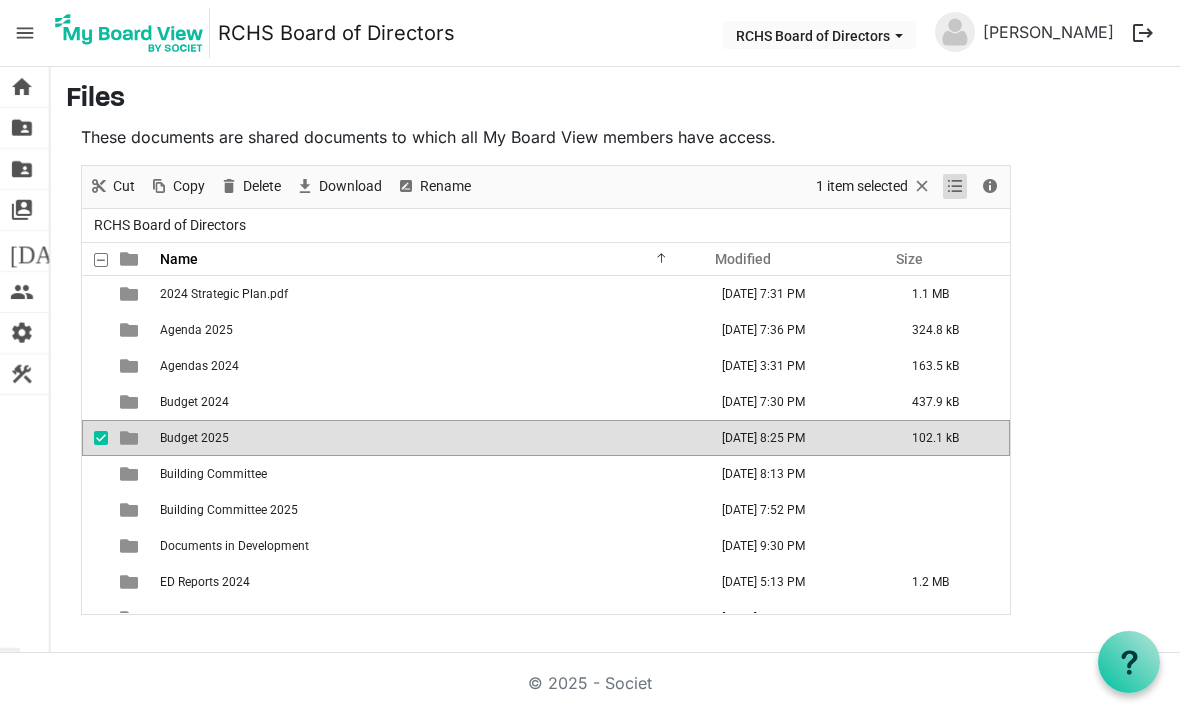 click at bounding box center (955, 186) 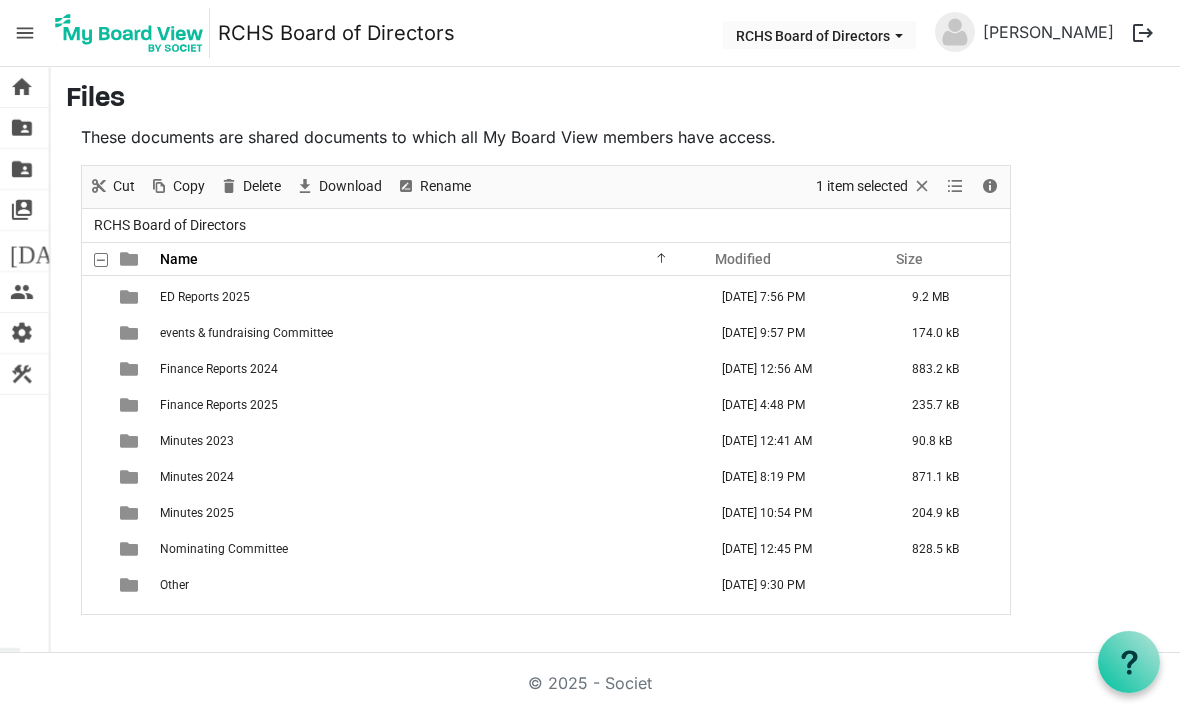 scroll, scrollTop: 367, scrollLeft: 0, axis: vertical 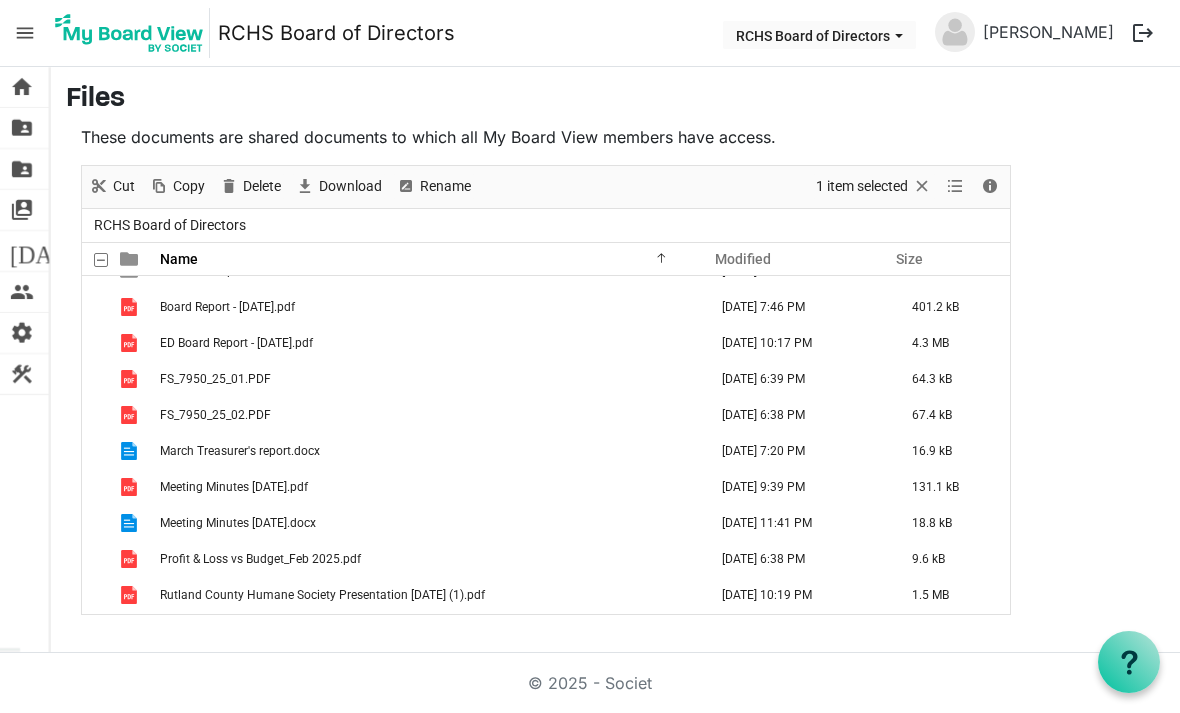 click on "Details" at bounding box center [990, 187] 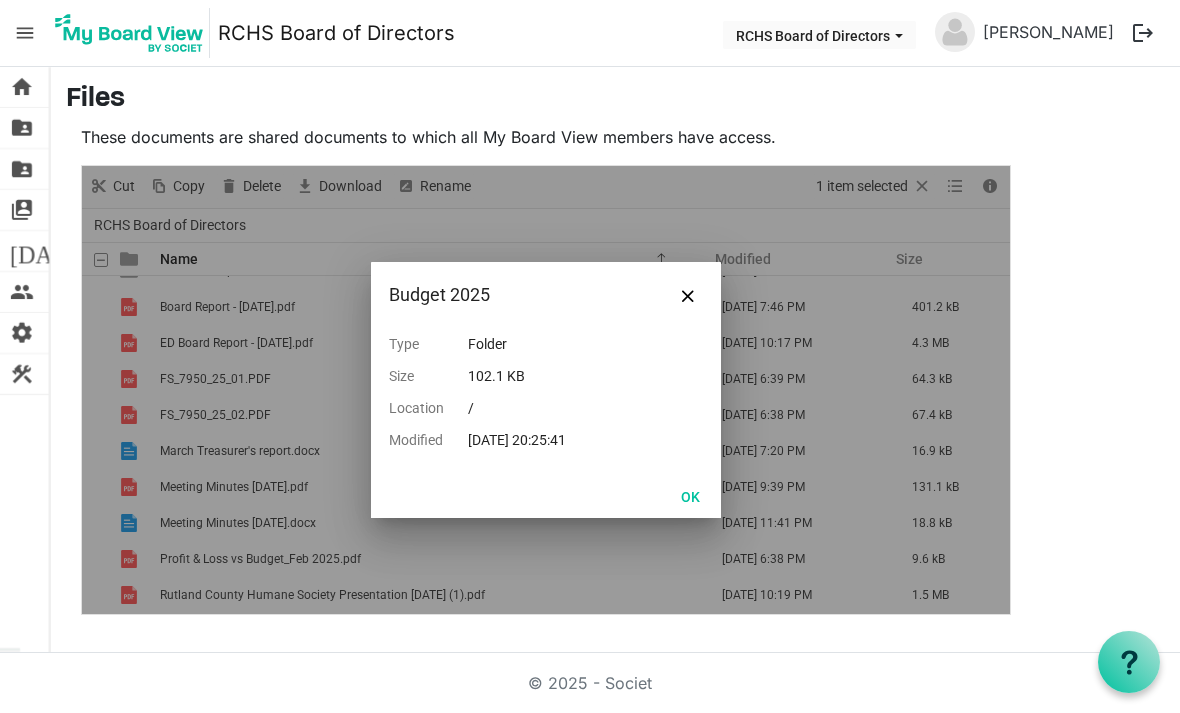 click at bounding box center [688, 295] 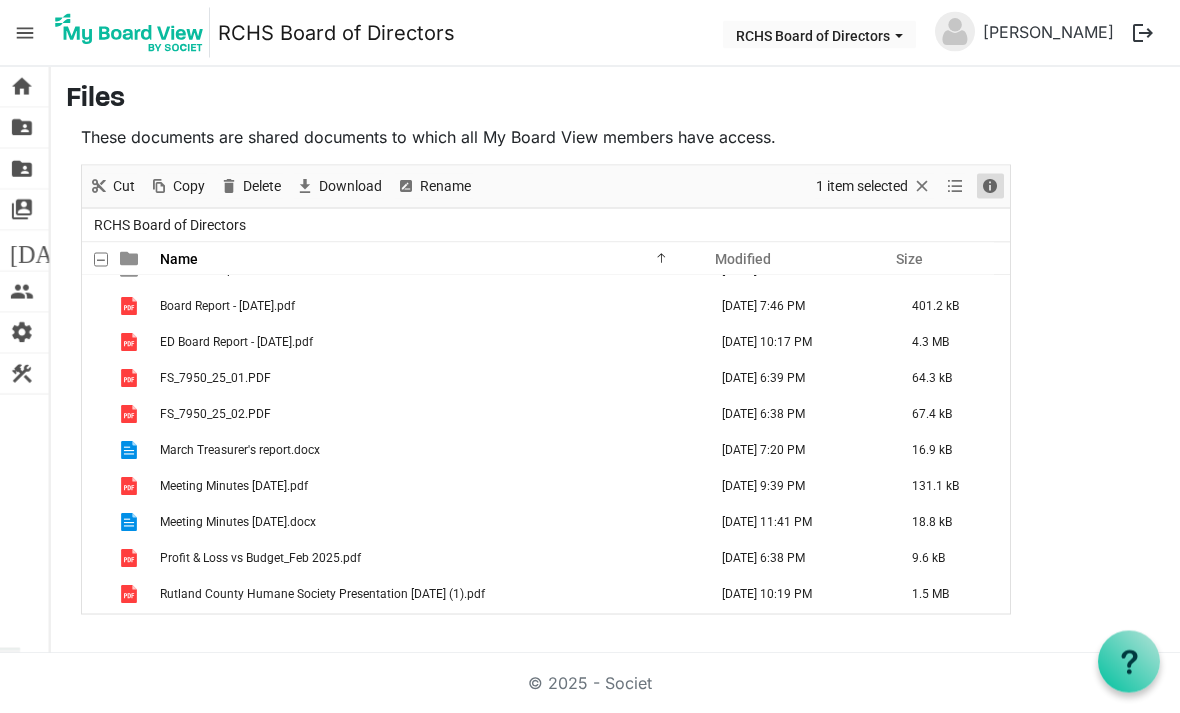 scroll, scrollTop: 52, scrollLeft: 0, axis: vertical 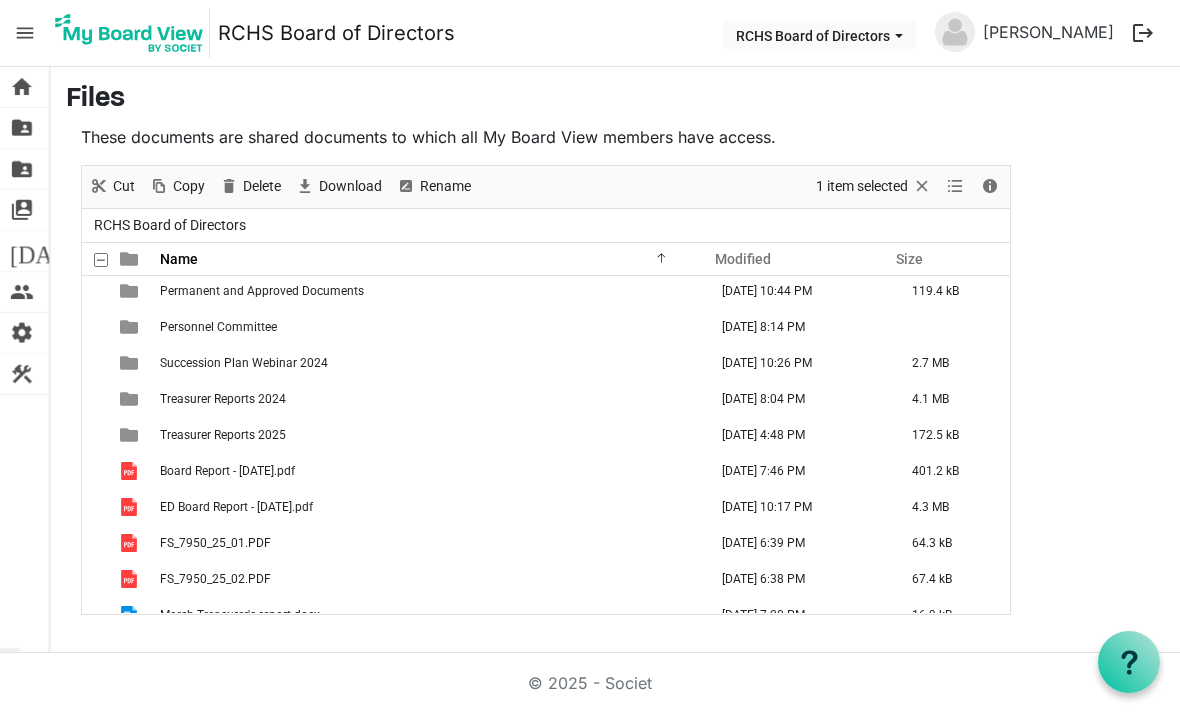 click at bounding box center [95, 435] 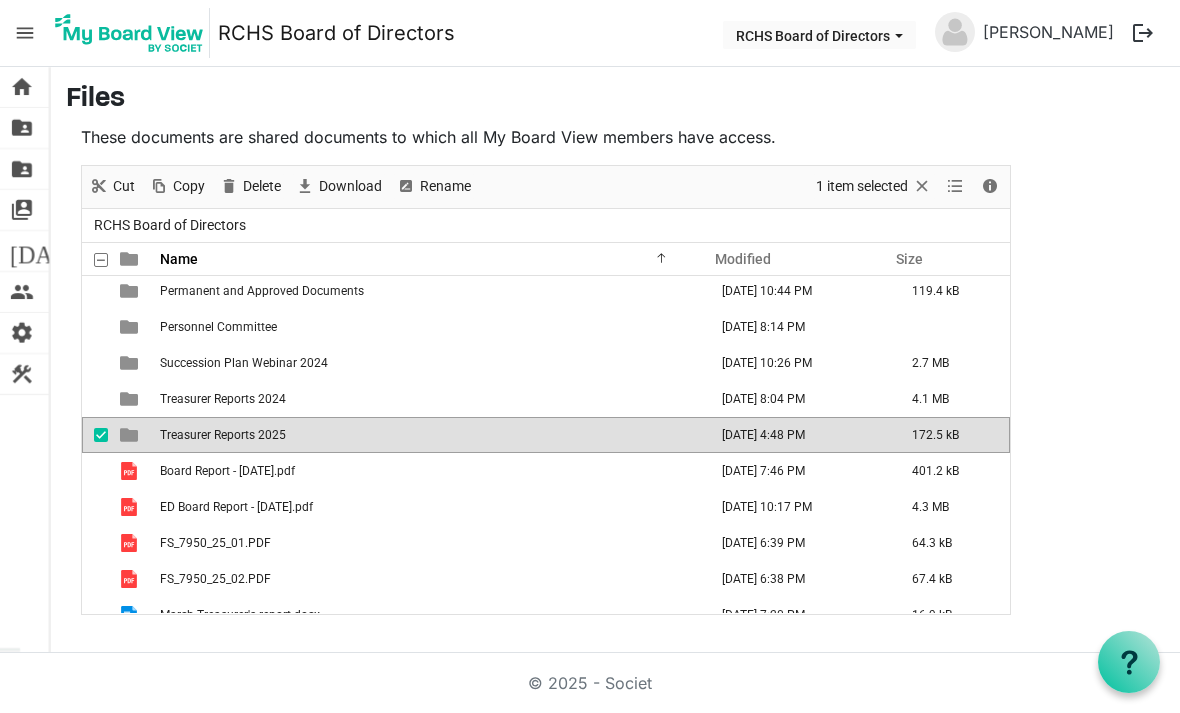 click on "construction
Templates" at bounding box center (24, 374) 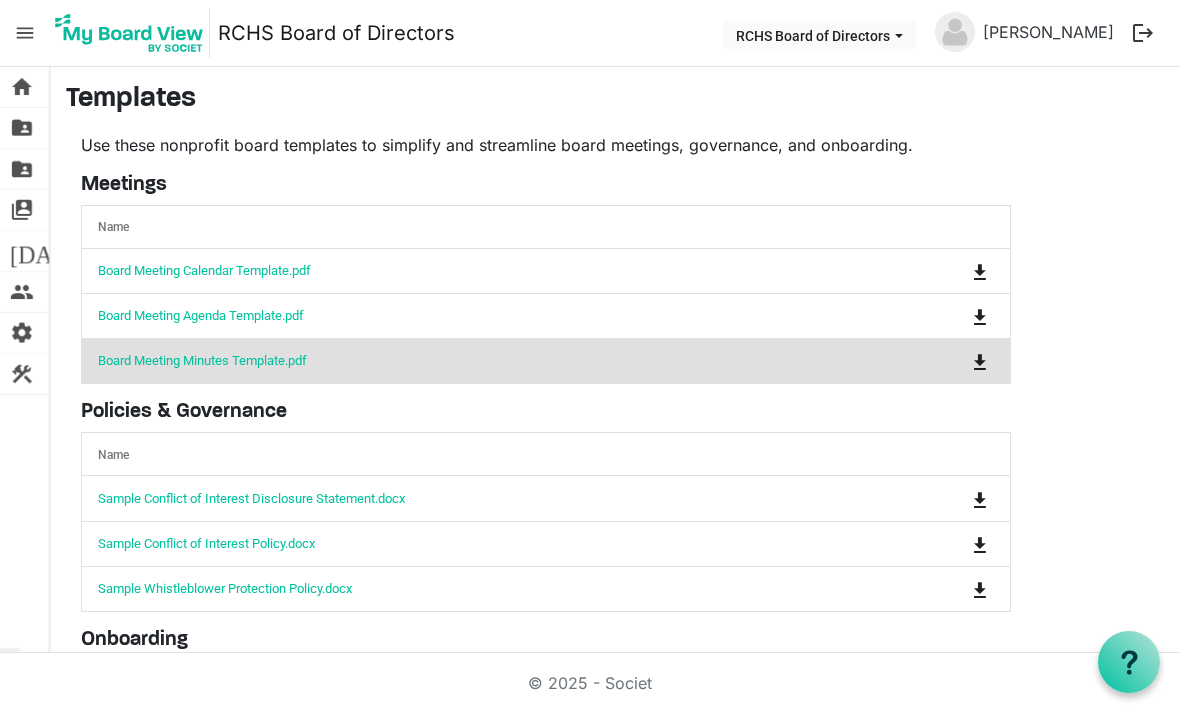scroll, scrollTop: 0, scrollLeft: 0, axis: both 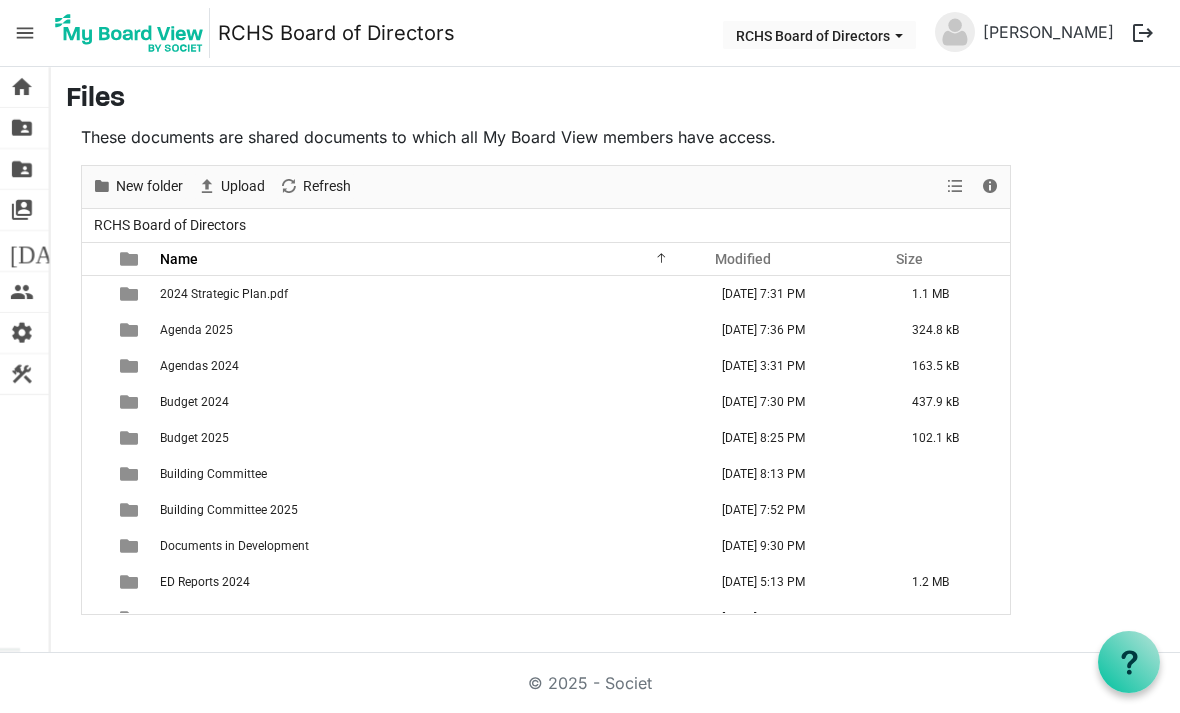 click on "Budget 2025" at bounding box center (194, 438) 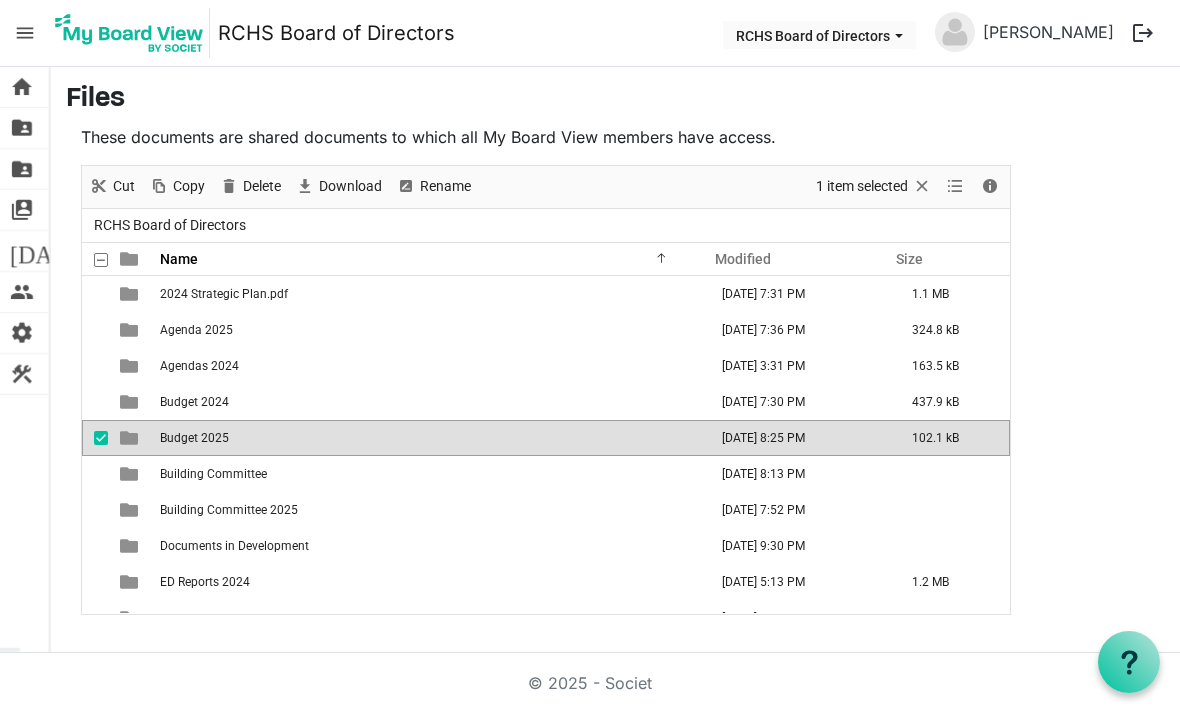 click at bounding box center [101, 438] 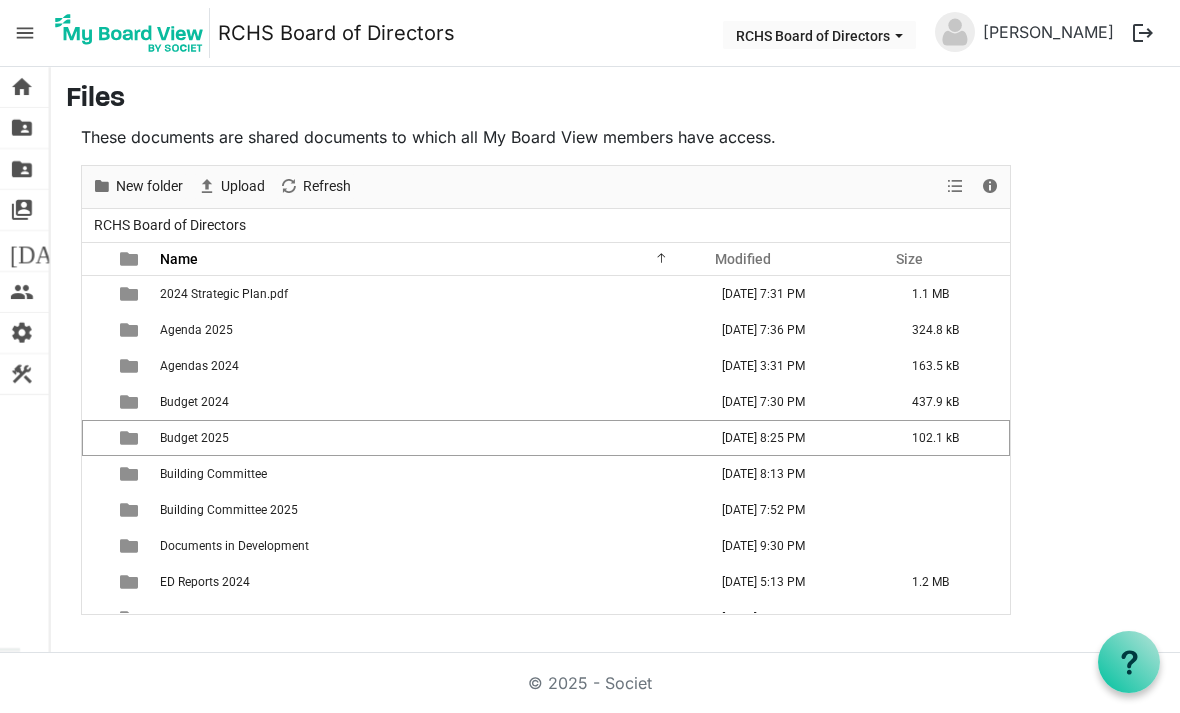 scroll, scrollTop: 0, scrollLeft: 0, axis: both 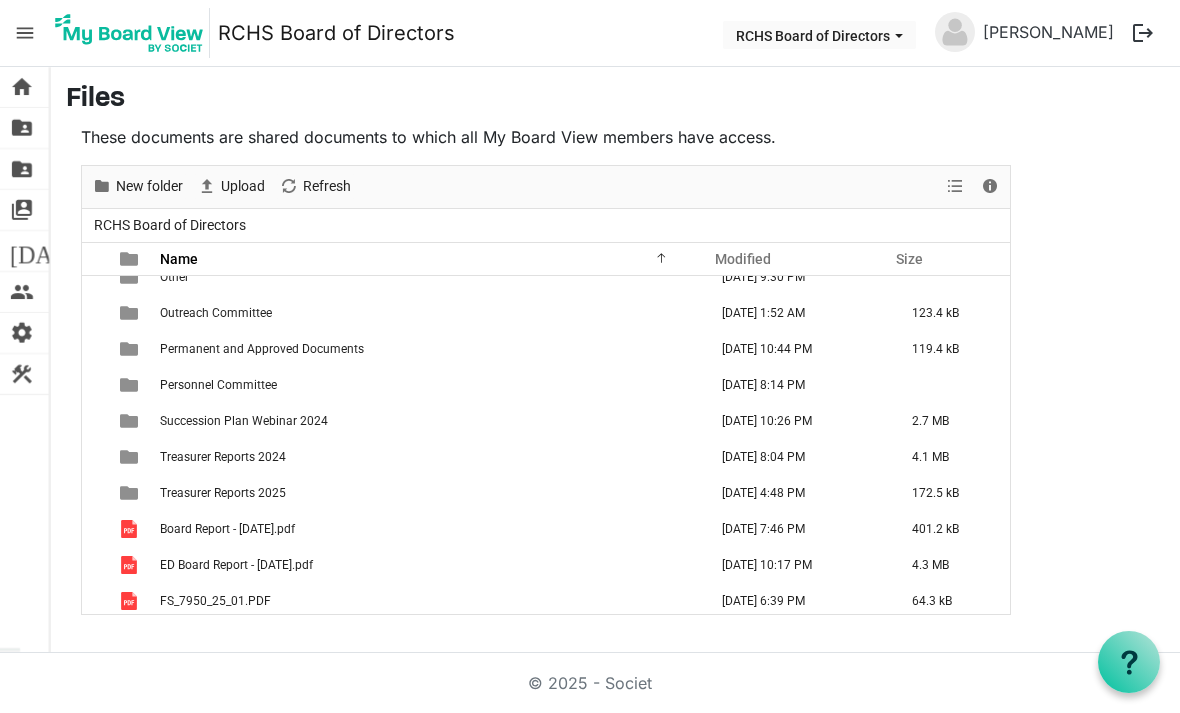 click on "[DATE] 4:48 PM" at bounding box center (805, 493) 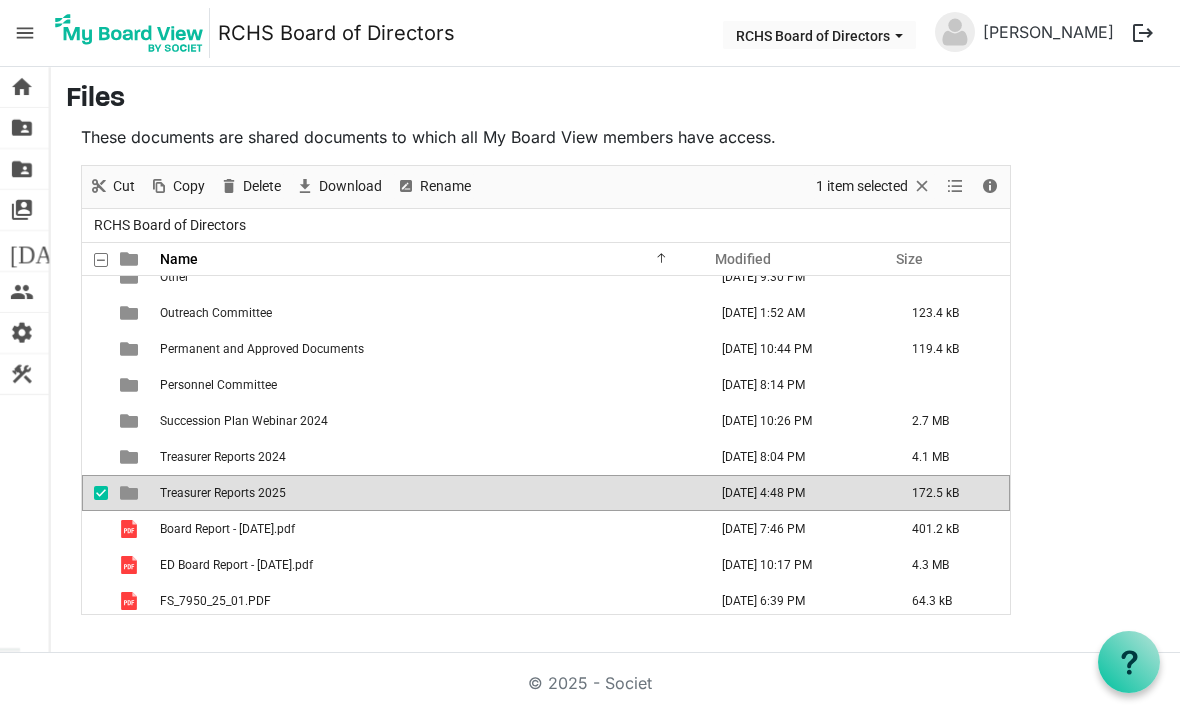 click on "folder_shared
Files" at bounding box center (24, 128) 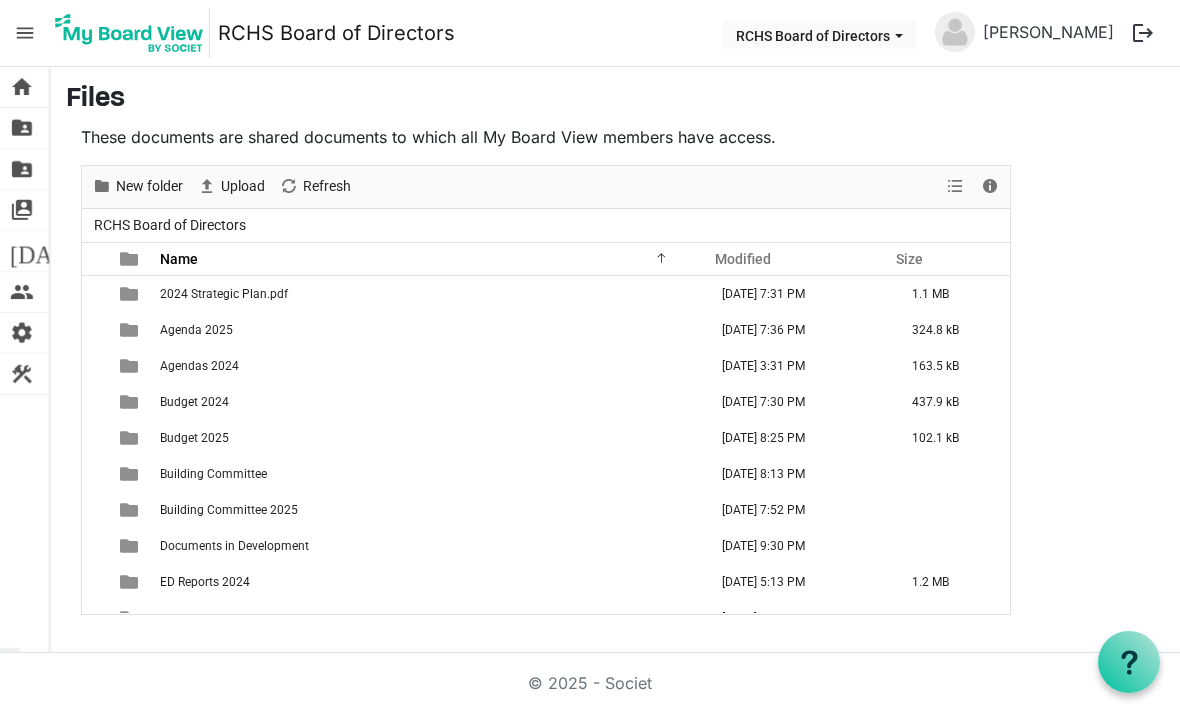 scroll, scrollTop: 0, scrollLeft: 0, axis: both 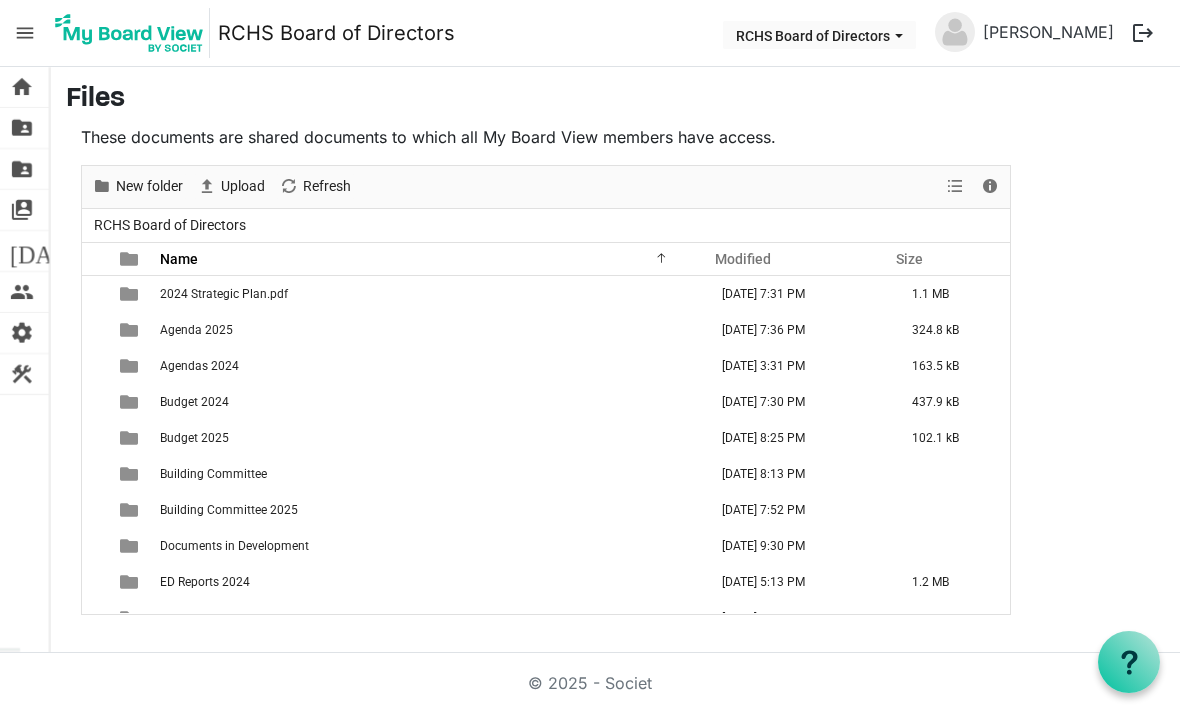 click on "folder_shared" at bounding box center [22, 169] 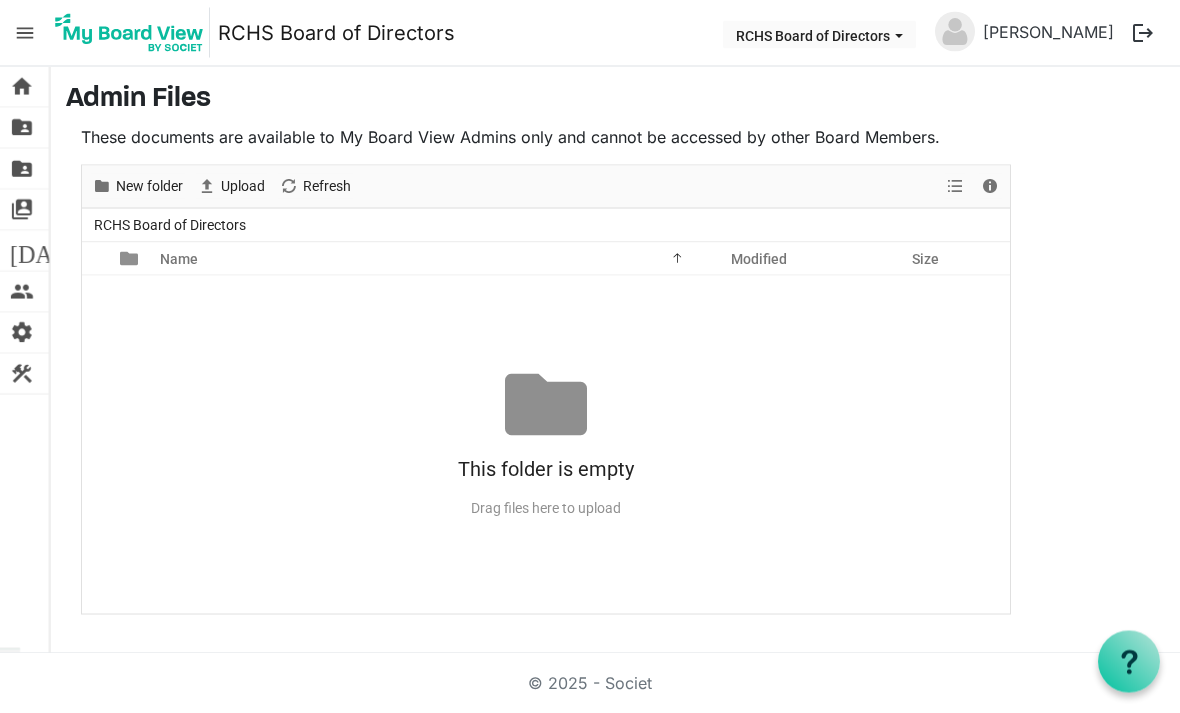 scroll, scrollTop: 0, scrollLeft: 0, axis: both 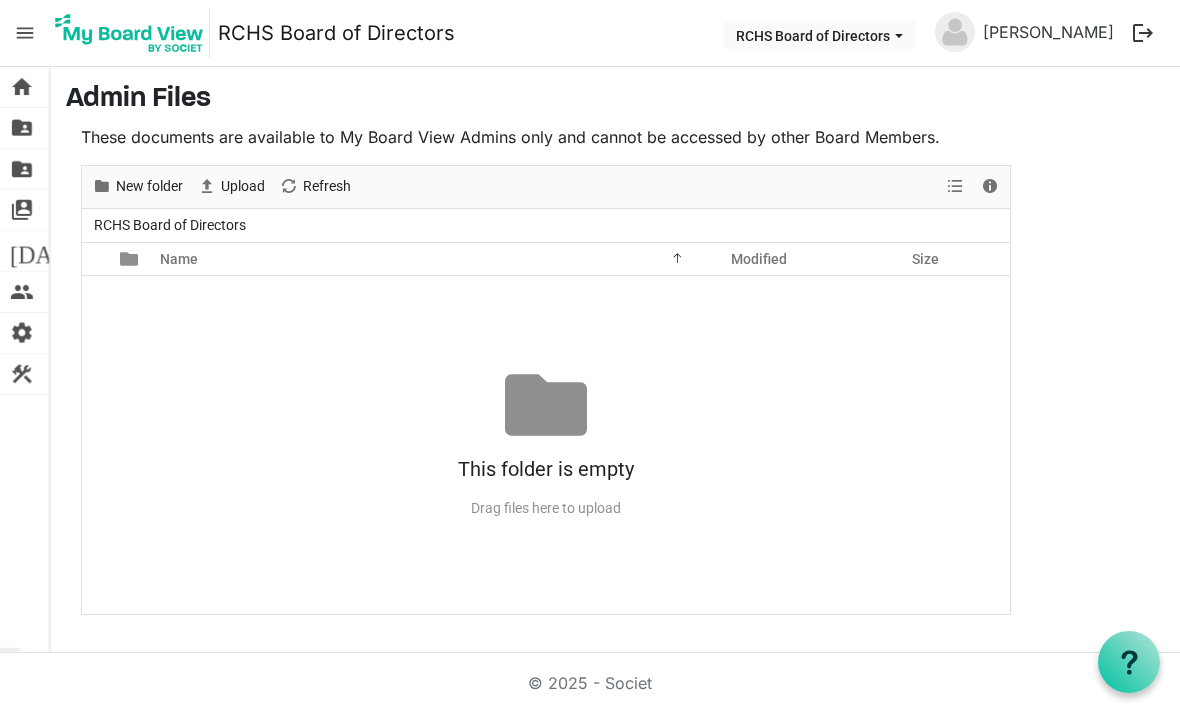 click on "switch_account" at bounding box center (22, 210) 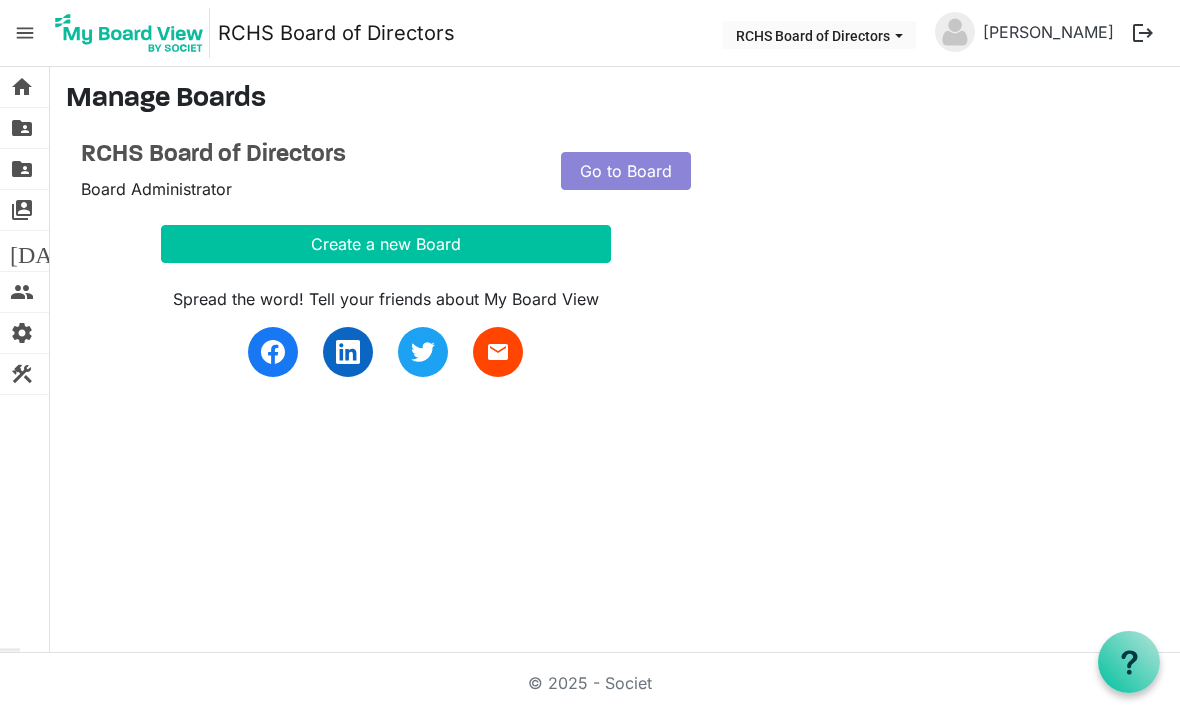 scroll, scrollTop: 0, scrollLeft: 0, axis: both 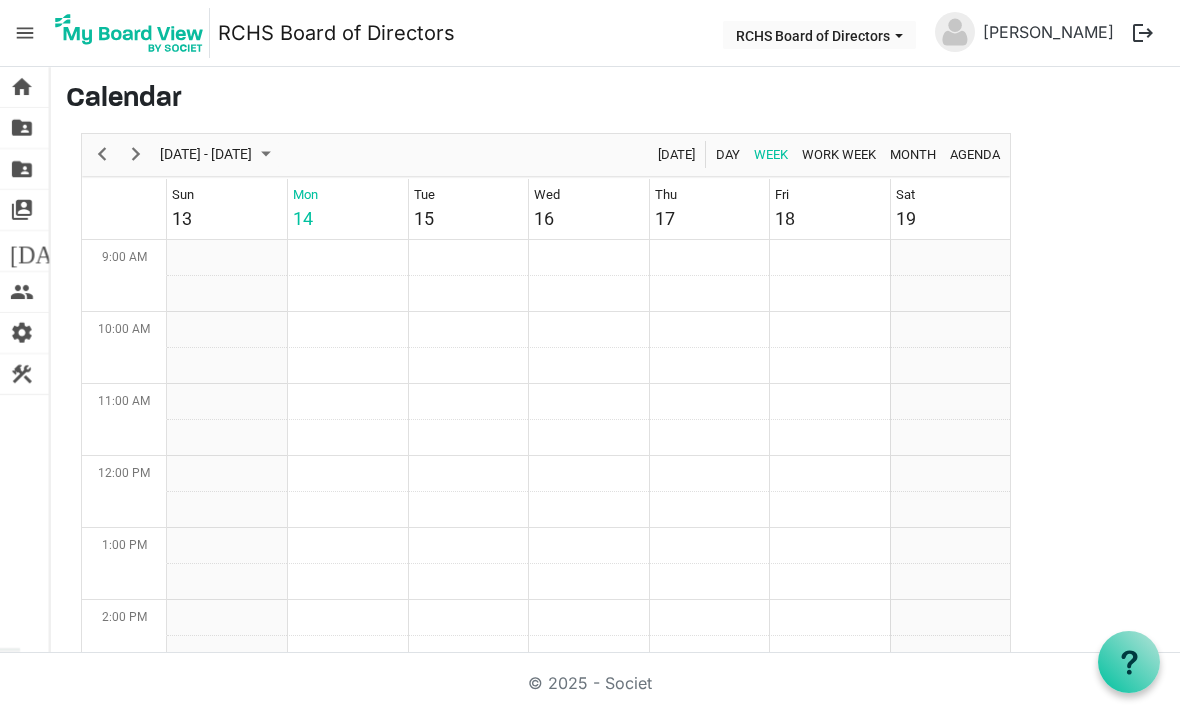 click on "folder_shared" at bounding box center [22, 128] 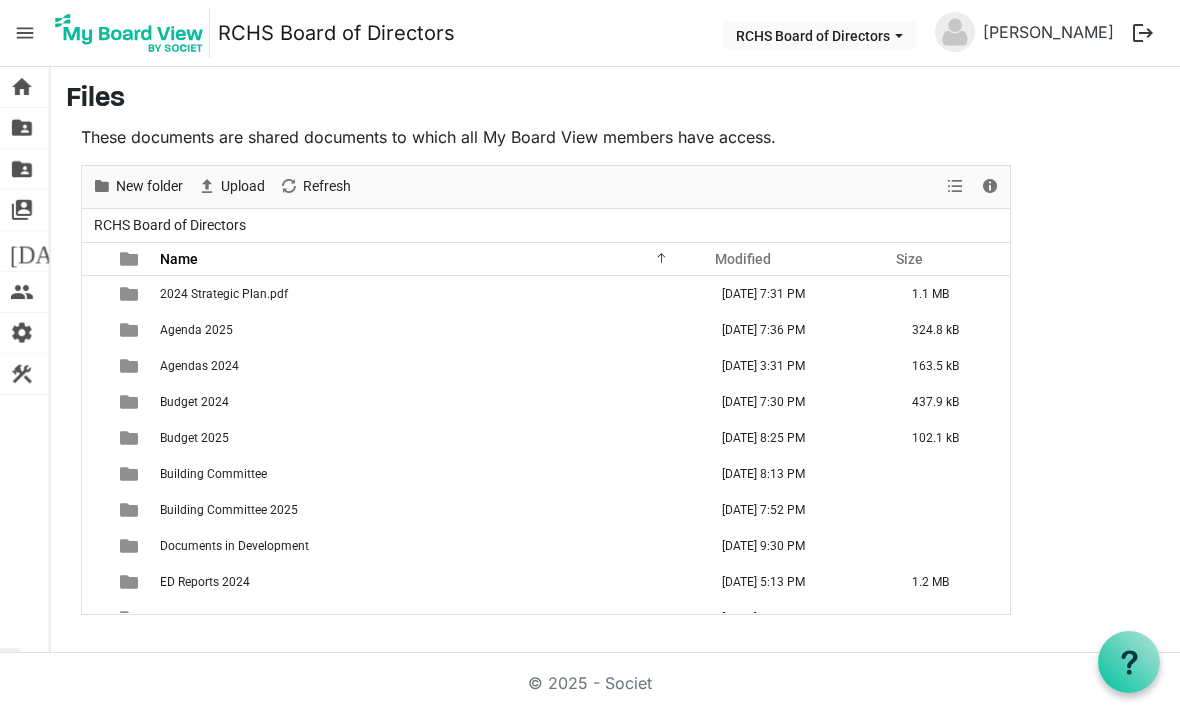 scroll, scrollTop: 0, scrollLeft: 0, axis: both 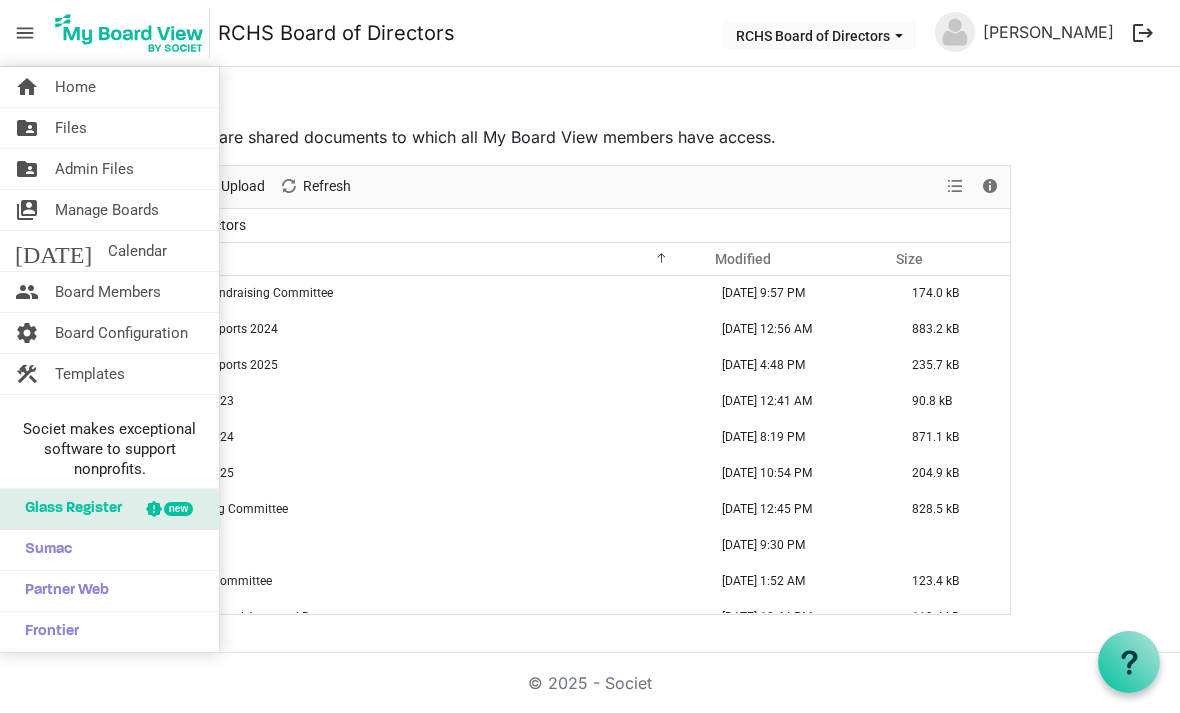 click on "home
Home
folder_shared
Files
folder_shared
Admin Files
switch_account
Manage Boards
[DATE]
Calendar
people
Board Members settings new" at bounding box center [110, 360] 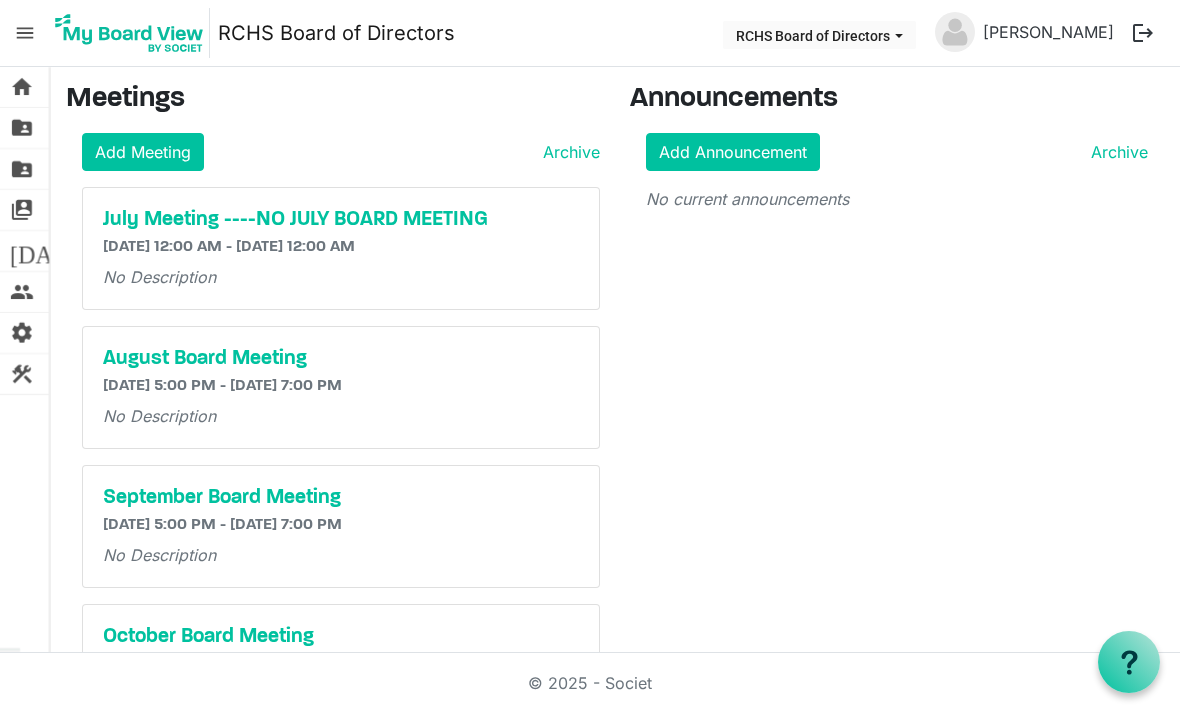 scroll, scrollTop: 0, scrollLeft: 0, axis: both 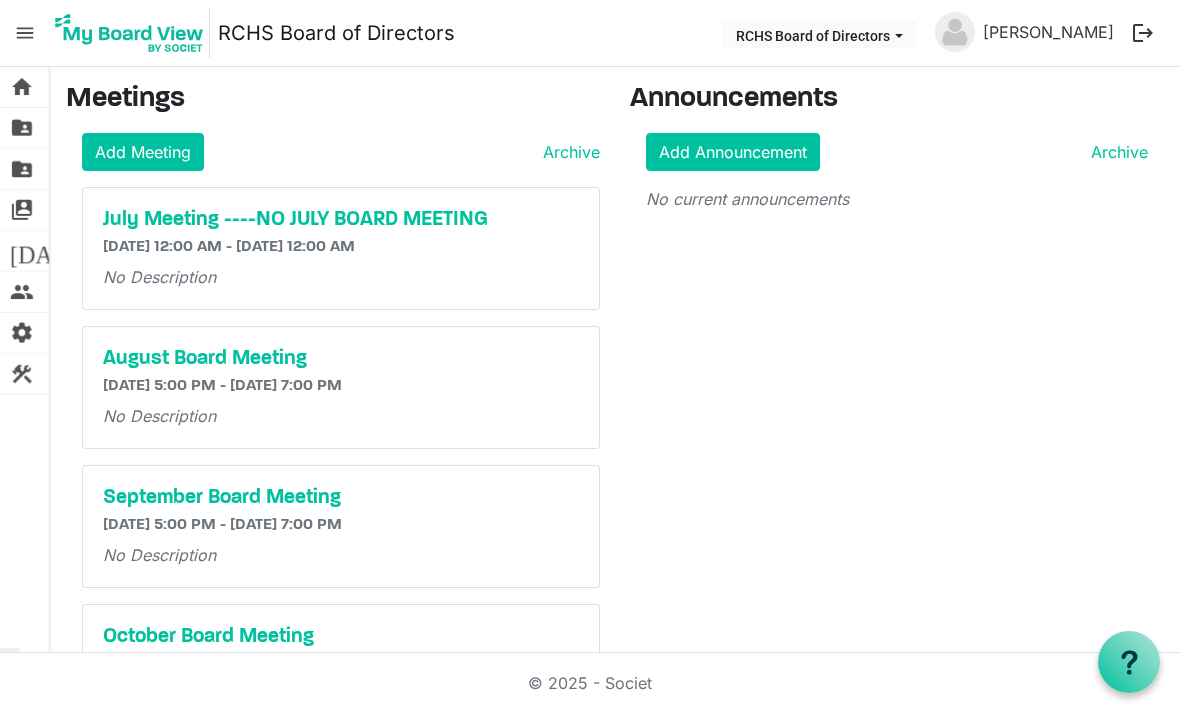 click on "folder_shared
Files" at bounding box center [24, 128] 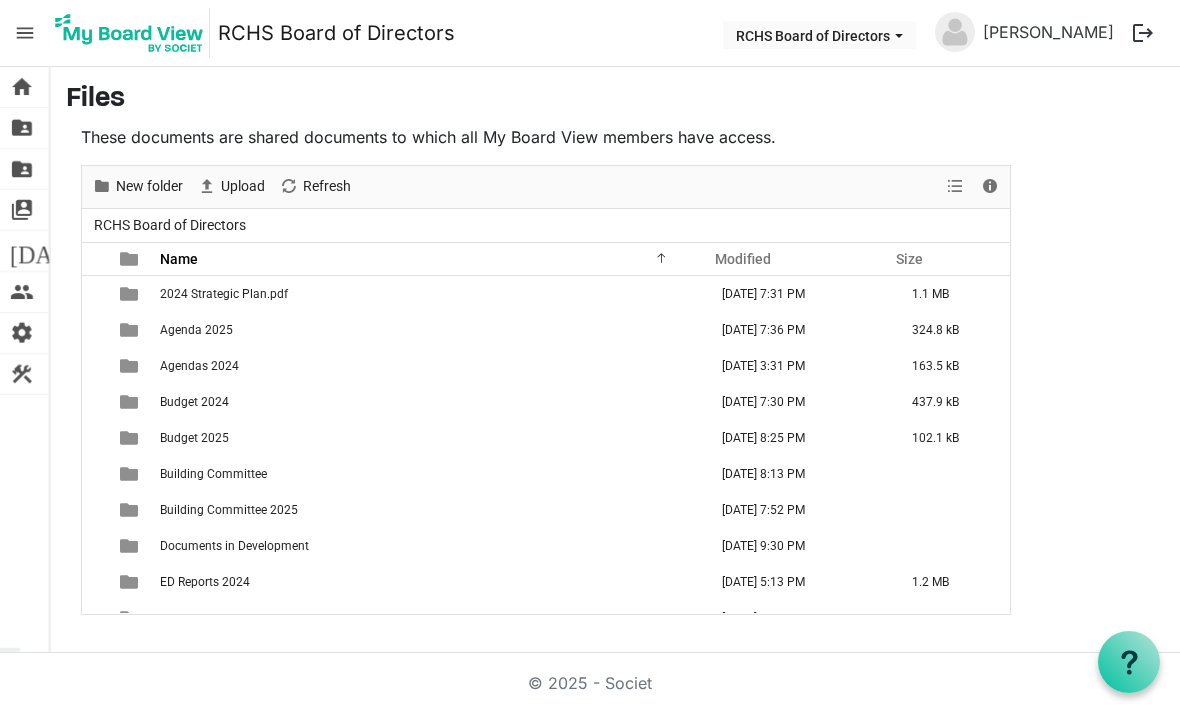 scroll, scrollTop: 0, scrollLeft: 0, axis: both 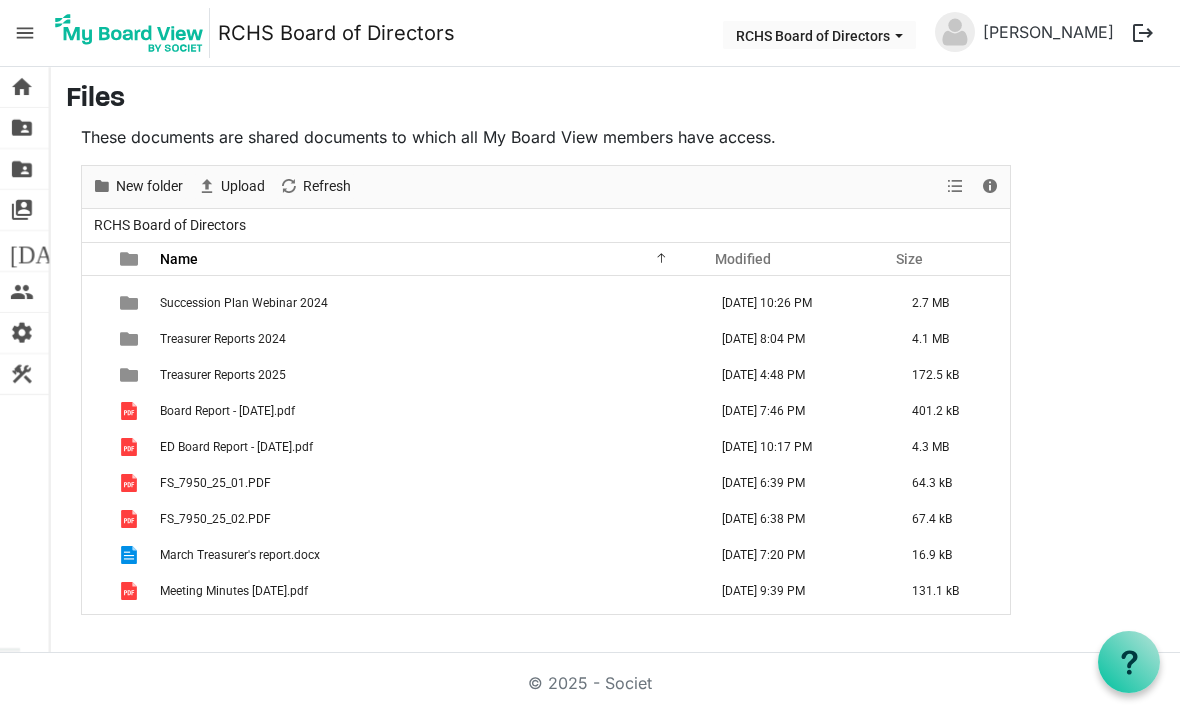 click on "Treasurer Reports 2025" at bounding box center [432, 375] 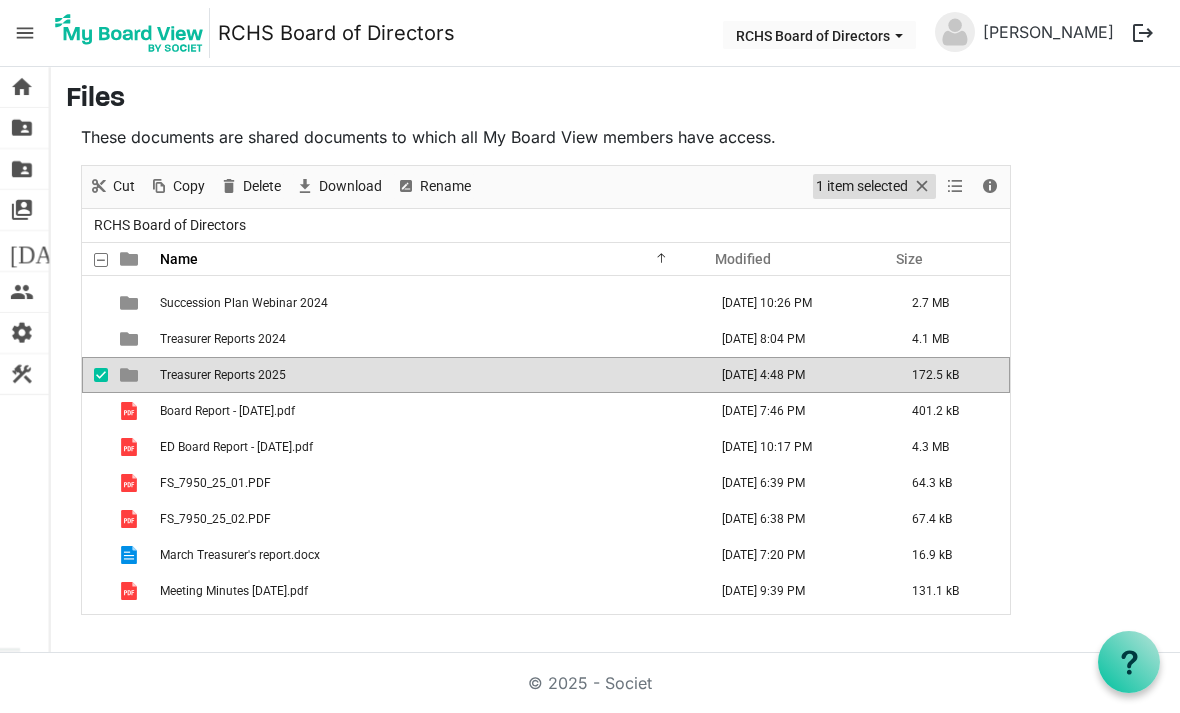 click on "1 item selected" at bounding box center [862, 186] 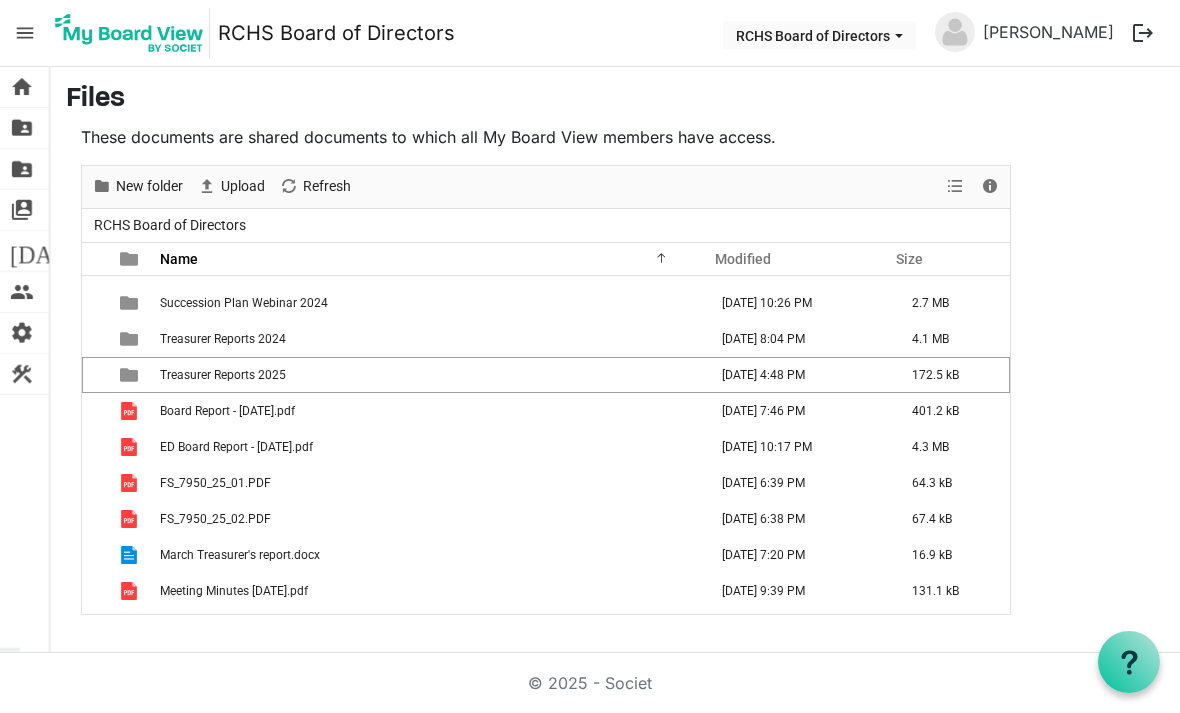 click on "Treasurer Reports 2025" at bounding box center [432, 375] 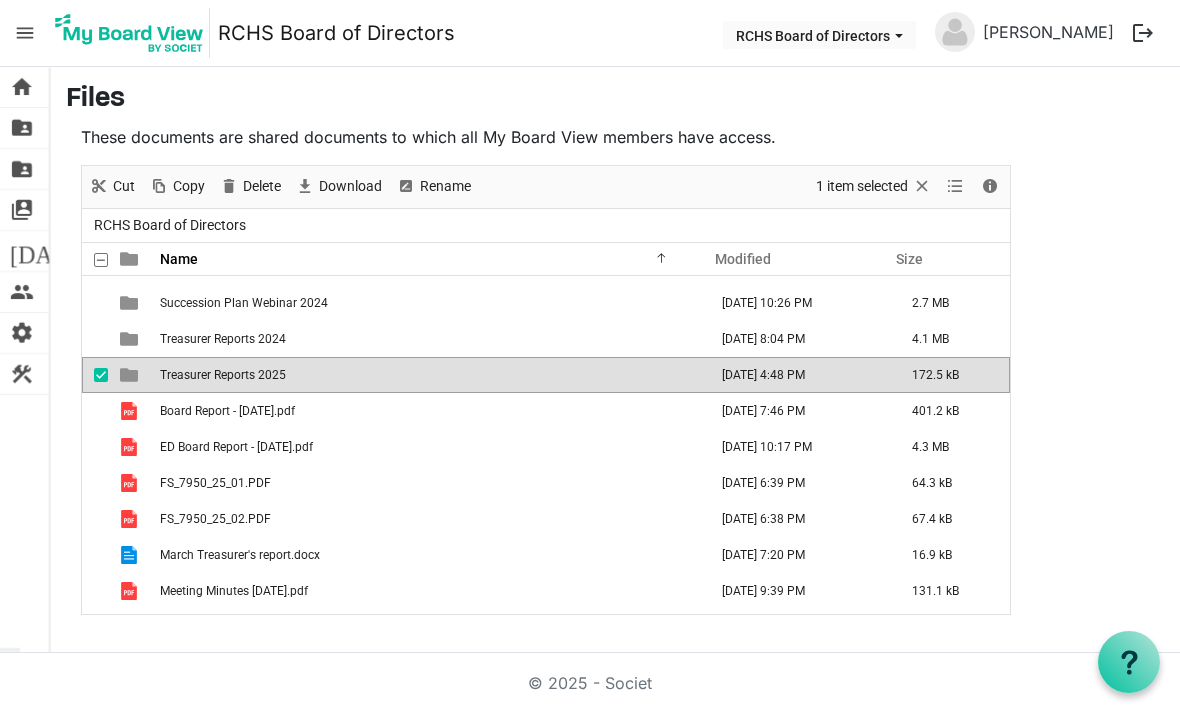 click on "1 item selected" at bounding box center (862, 186) 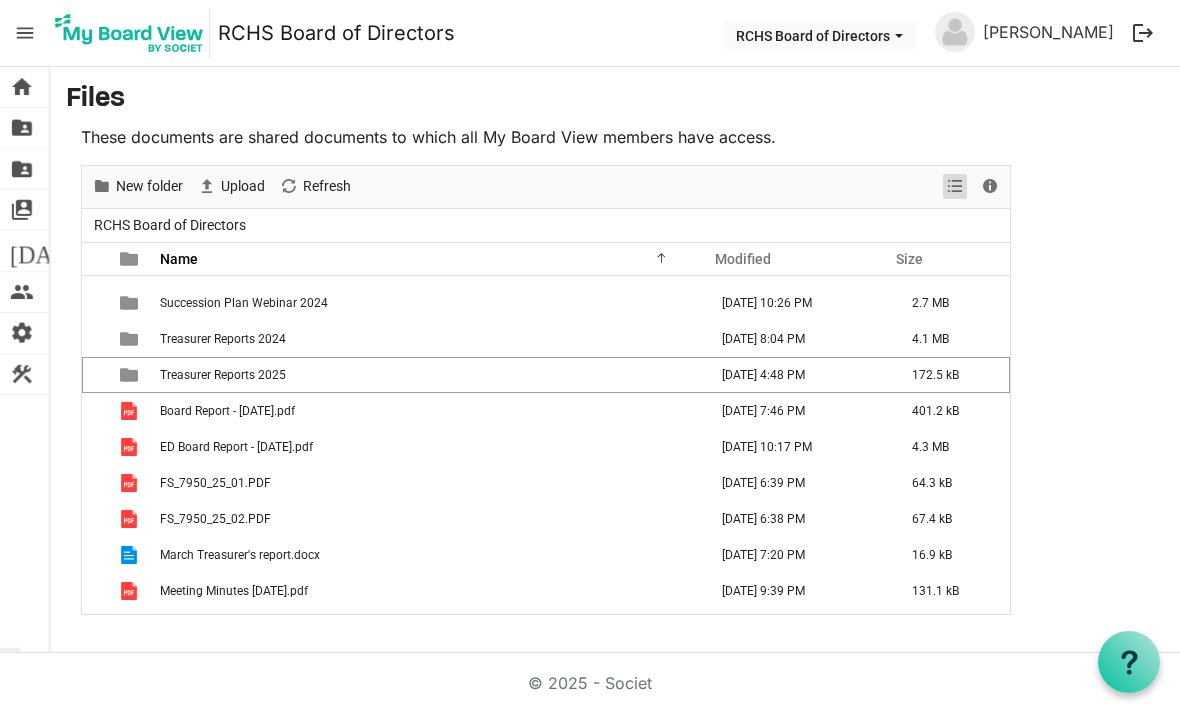 click at bounding box center (955, 186) 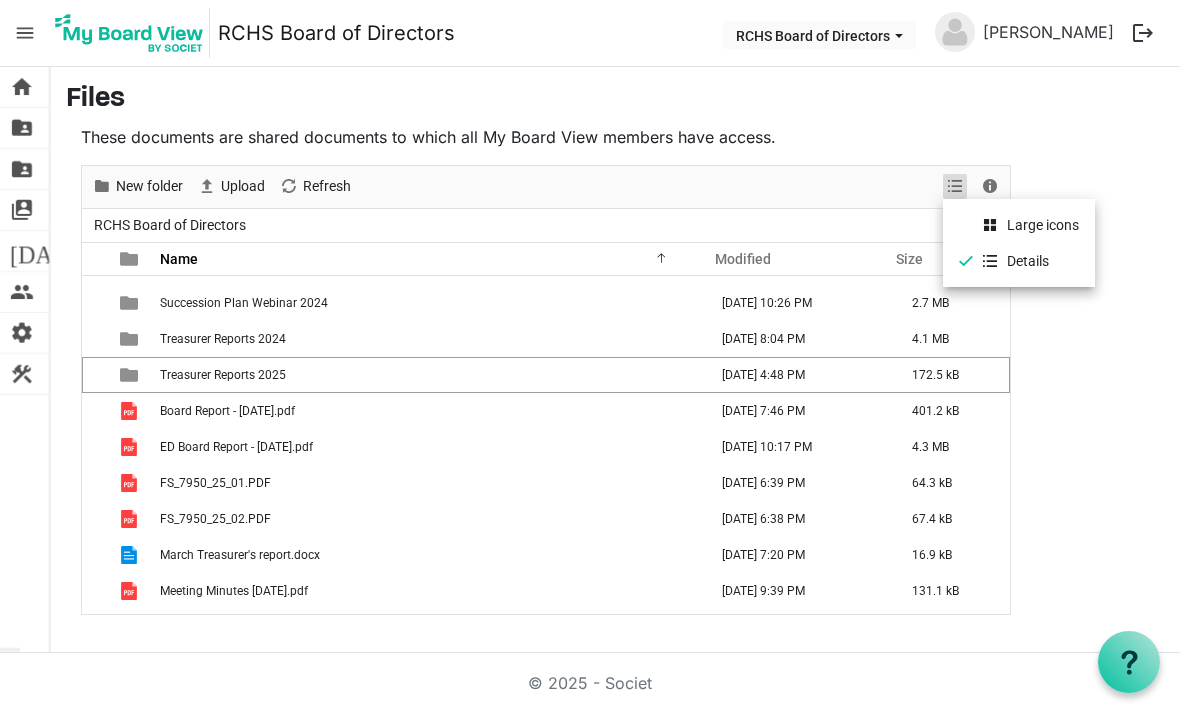 click on "Large icons" at bounding box center (1019, 225) 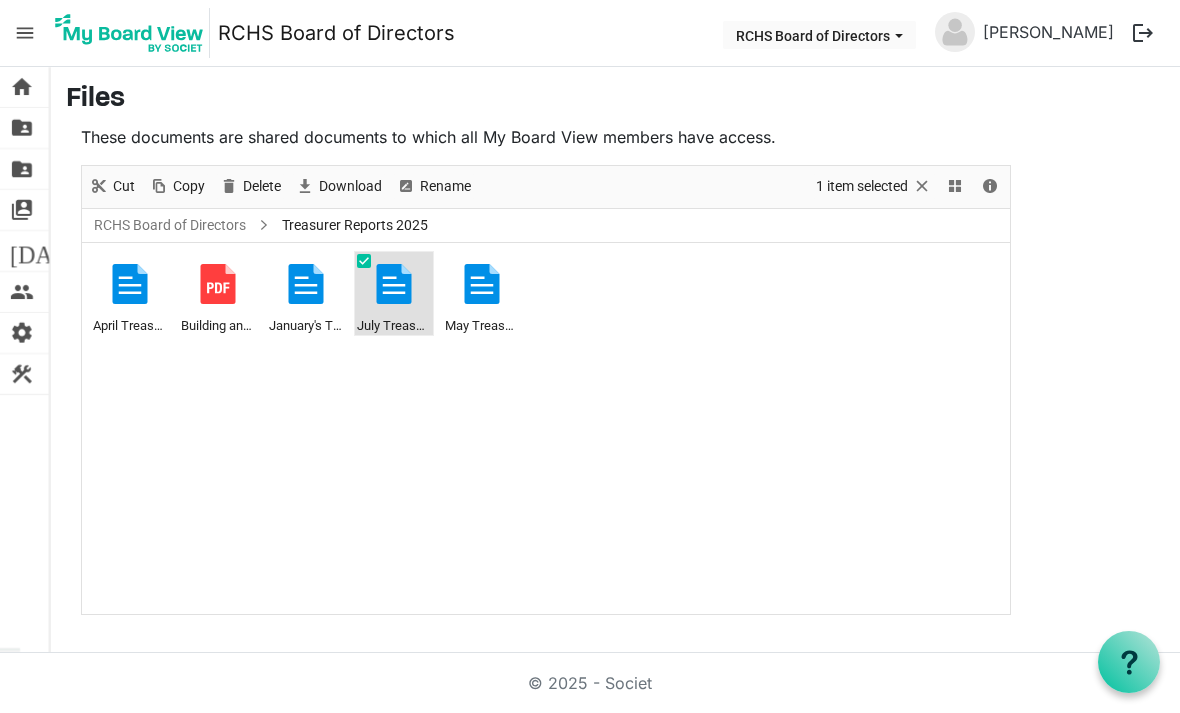 click at bounding box center [394, 284] 